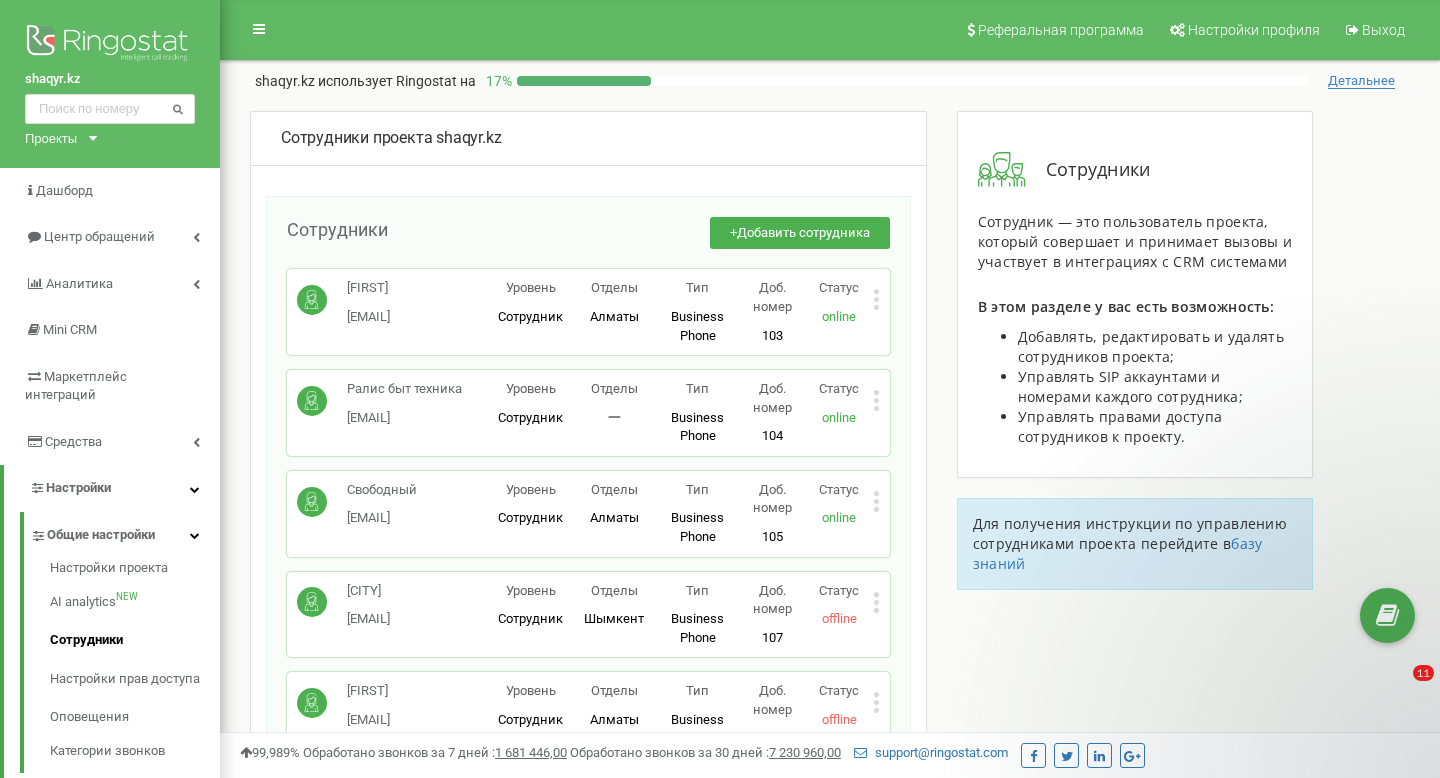 scroll, scrollTop: 0, scrollLeft: 0, axis: both 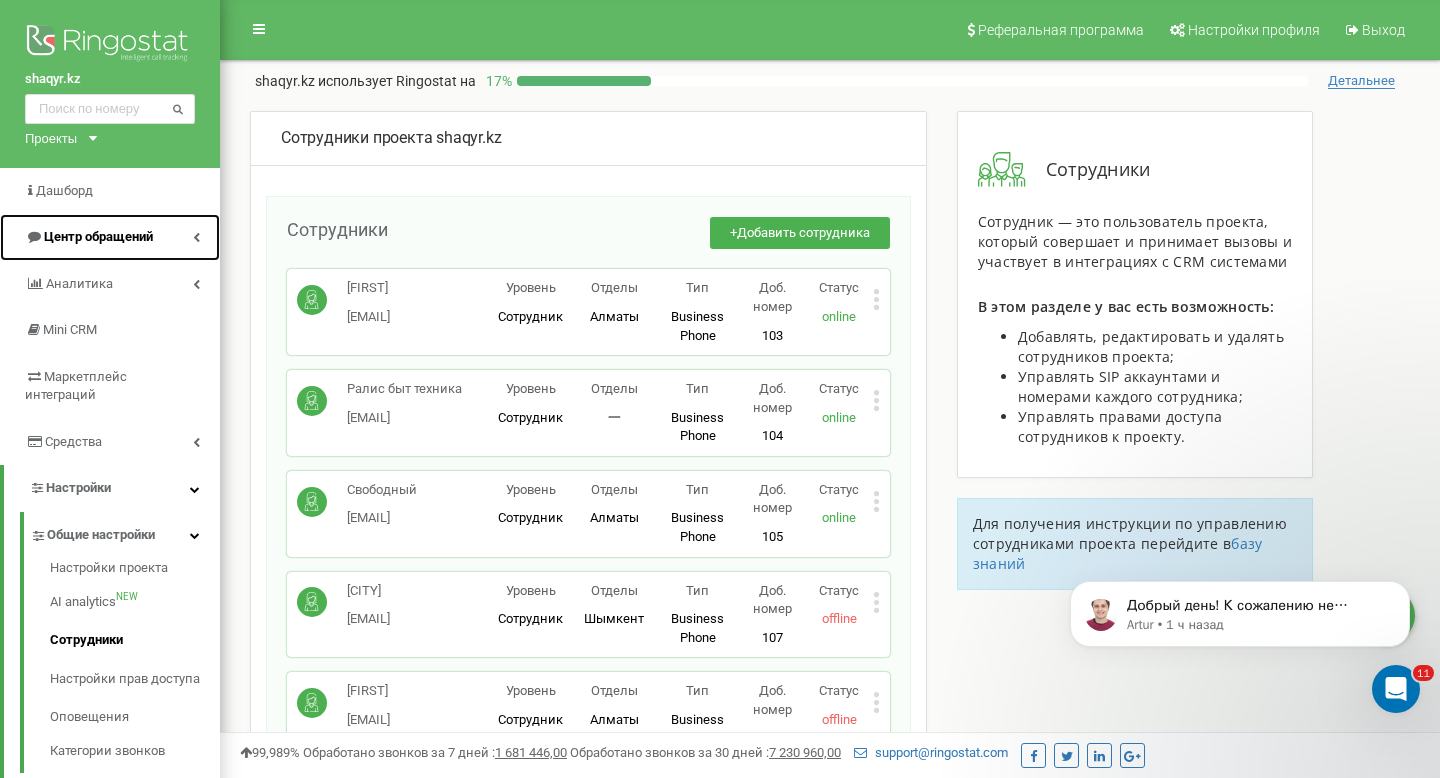 click on "Центр обращений" at bounding box center [110, 237] 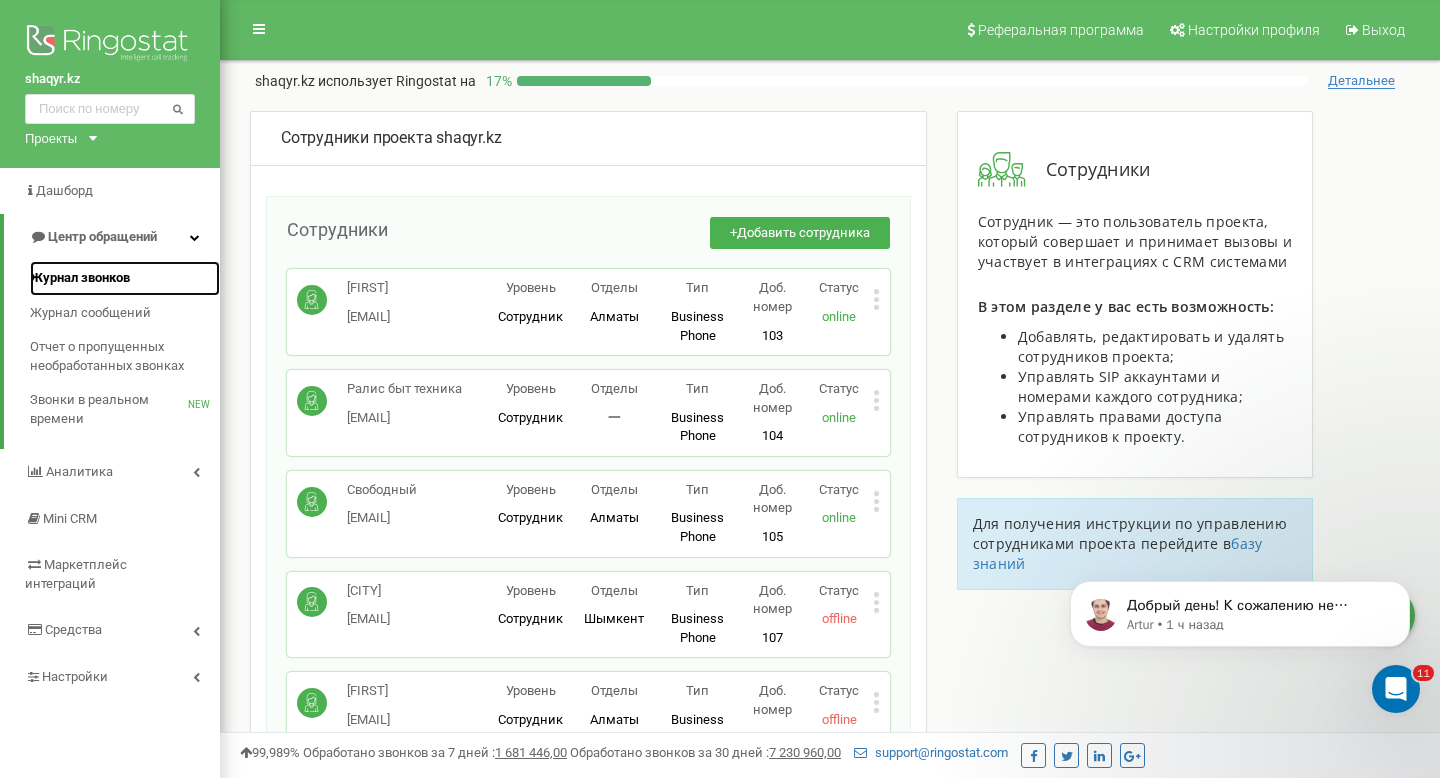 click on "Журнал звонков" at bounding box center [125, 278] 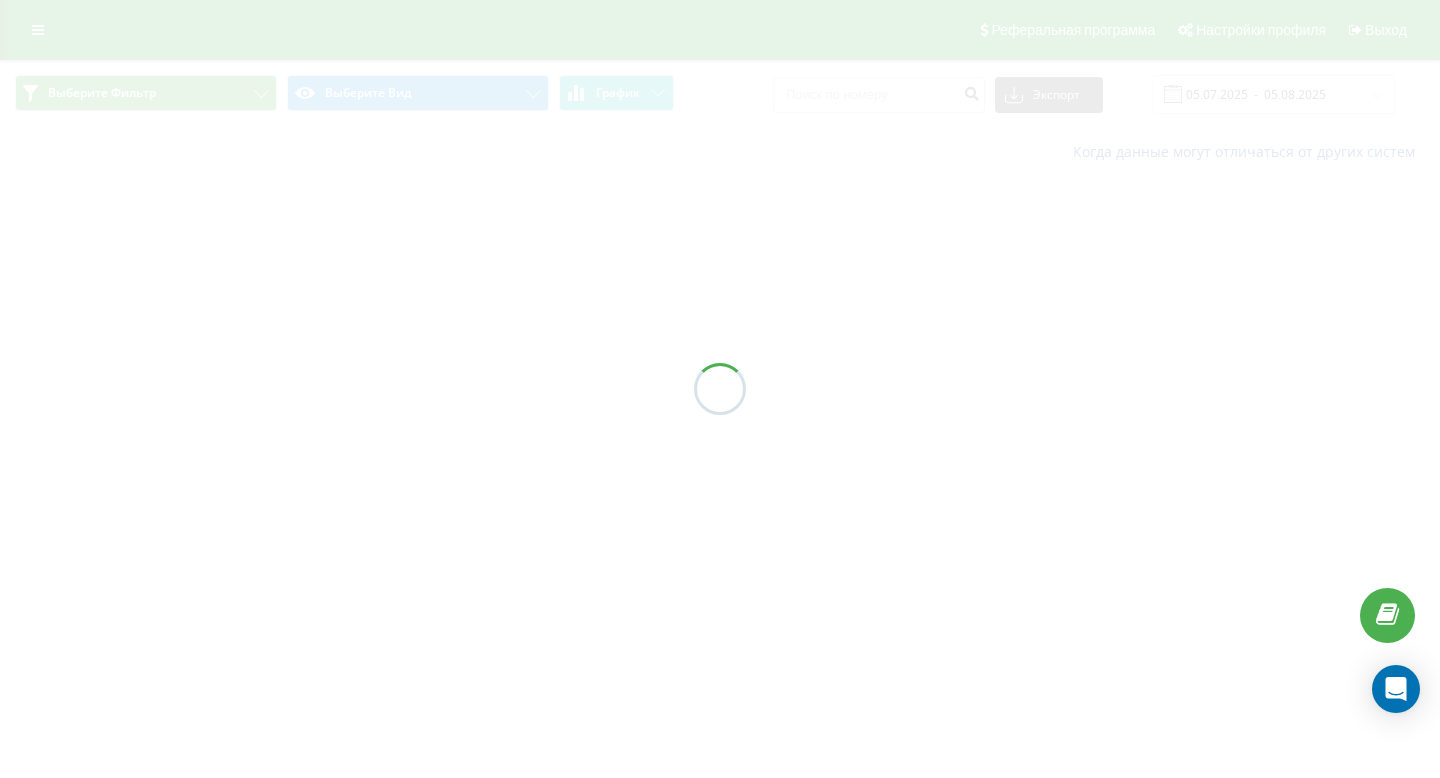 scroll, scrollTop: 0, scrollLeft: 0, axis: both 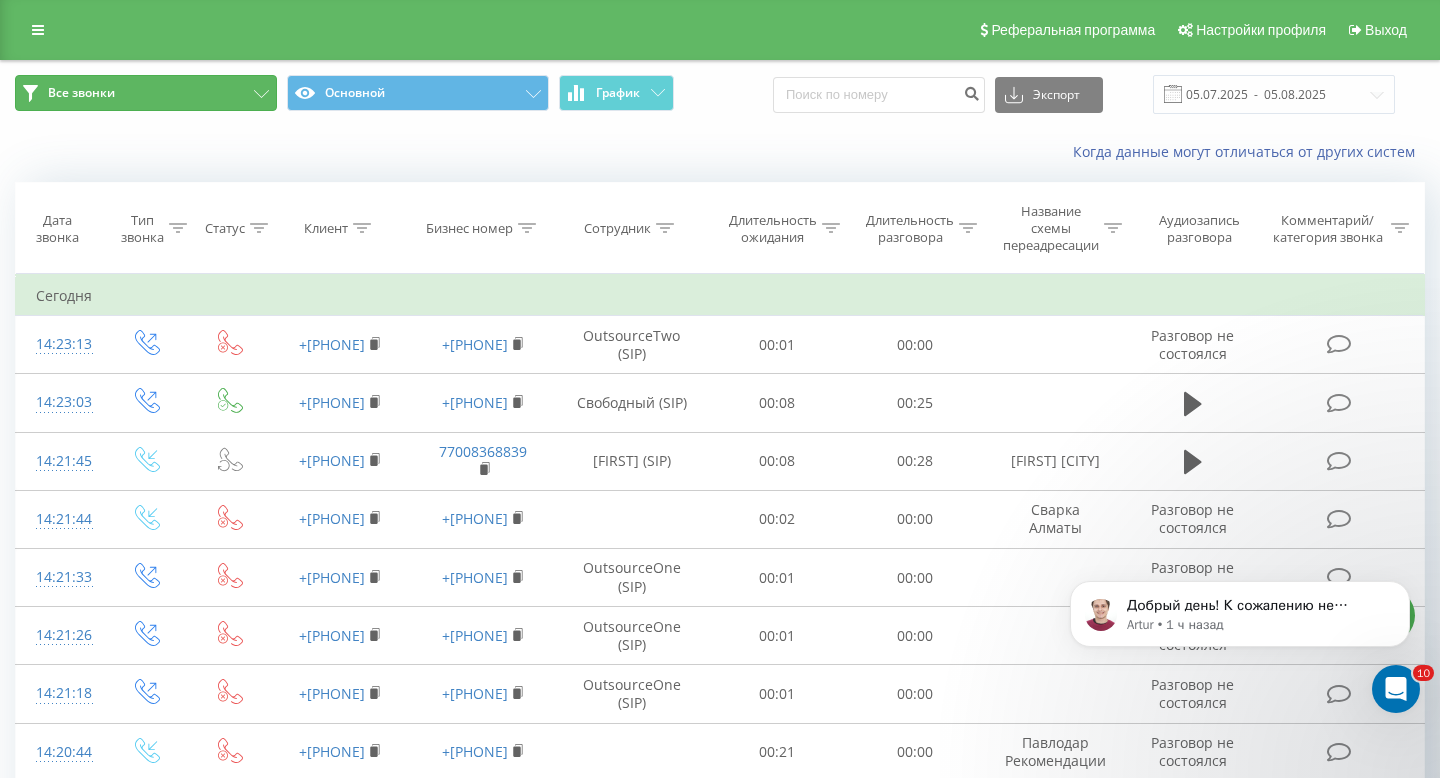 click on "Все звонки" at bounding box center [146, 93] 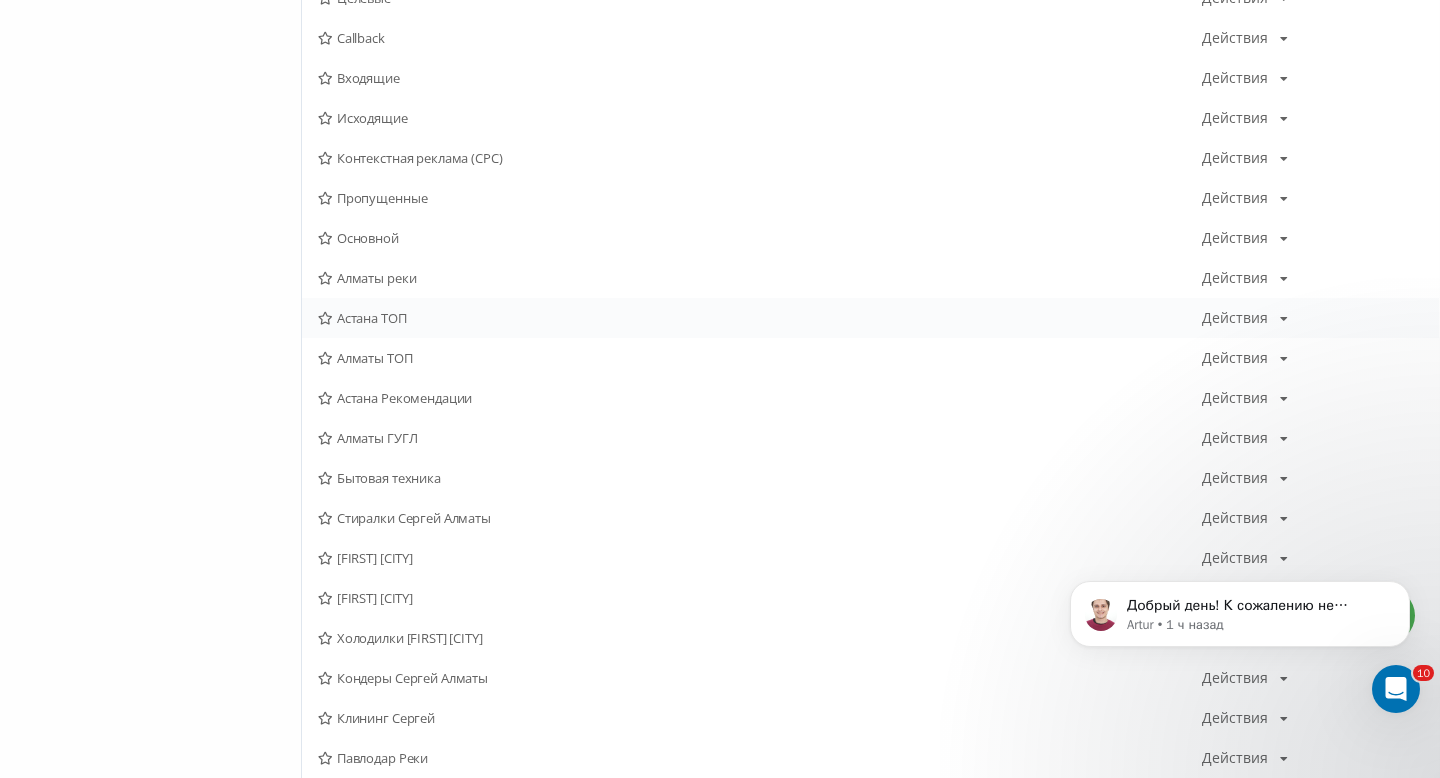 scroll, scrollTop: 300, scrollLeft: 0, axis: vertical 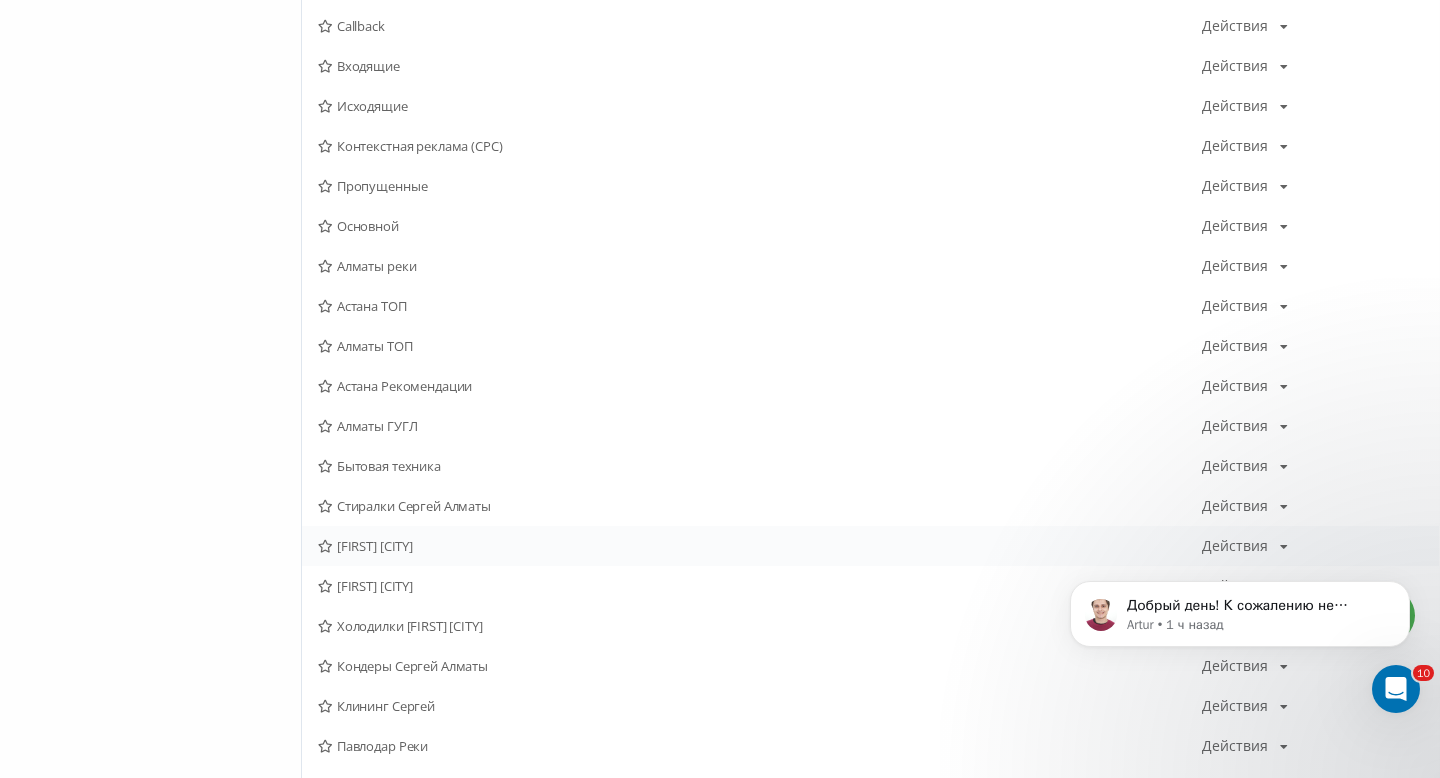 click on "Сергей Алматы Действия Редактировать Копировать Удалить По умолчанию Поделиться" at bounding box center [870, 546] 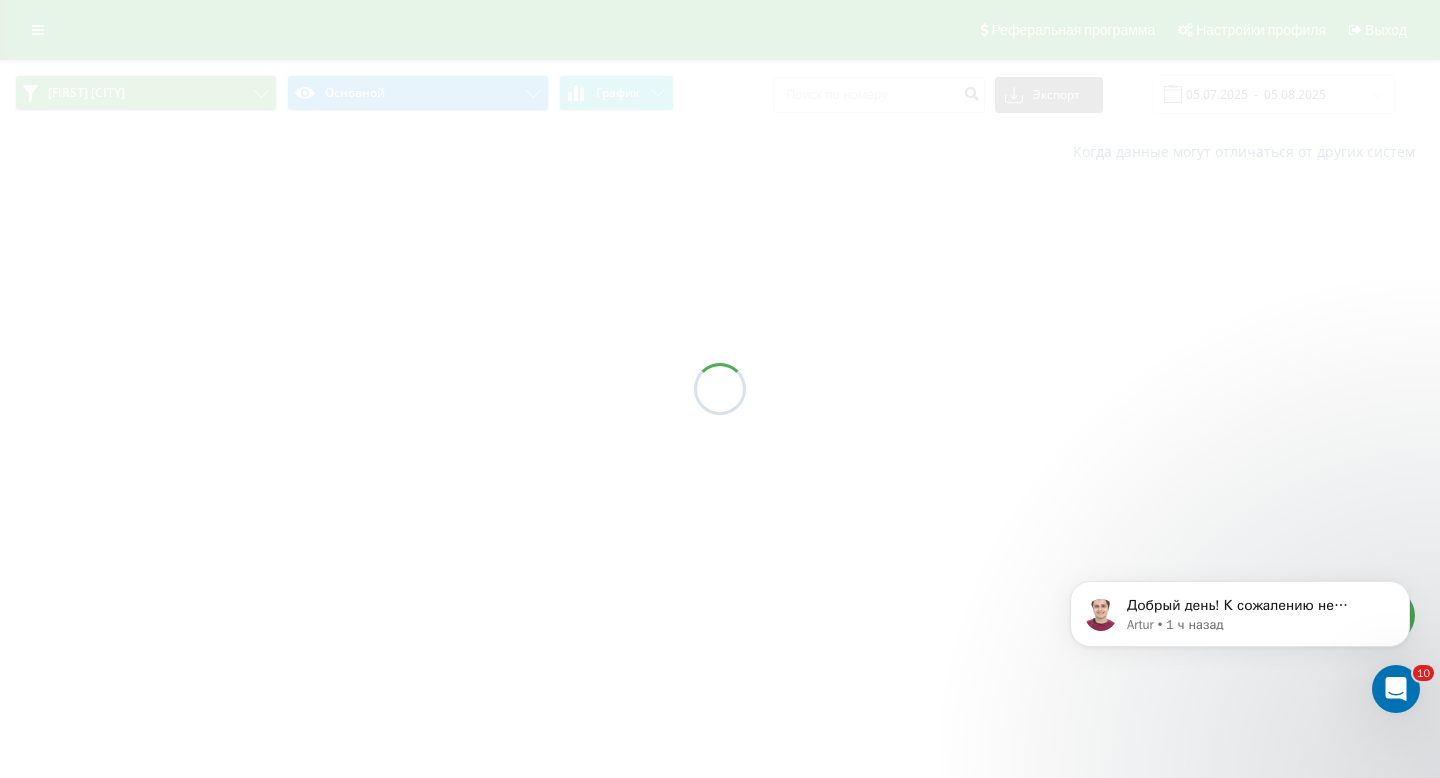 scroll, scrollTop: 0, scrollLeft: 0, axis: both 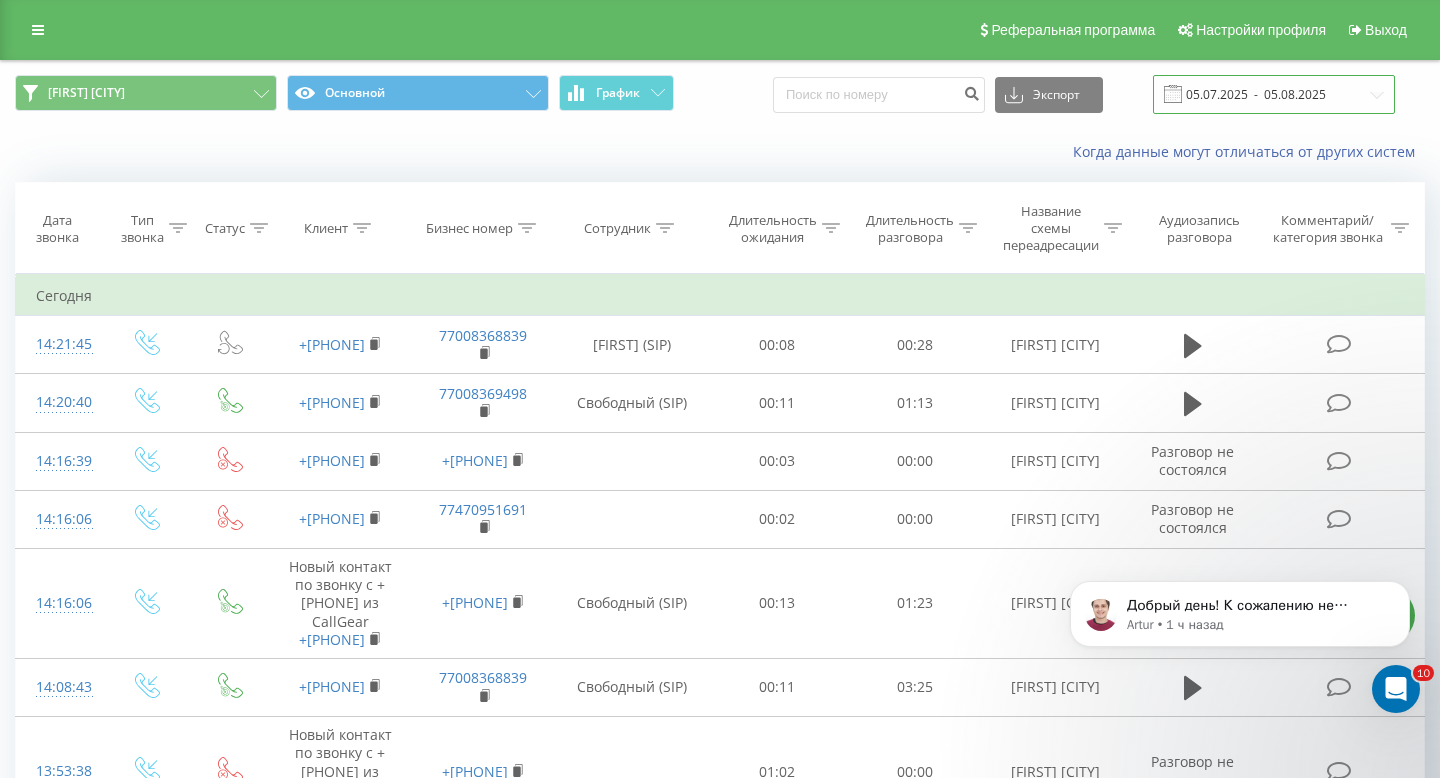 click on "05.07.2025  -  05.08.2025" at bounding box center [1274, 94] 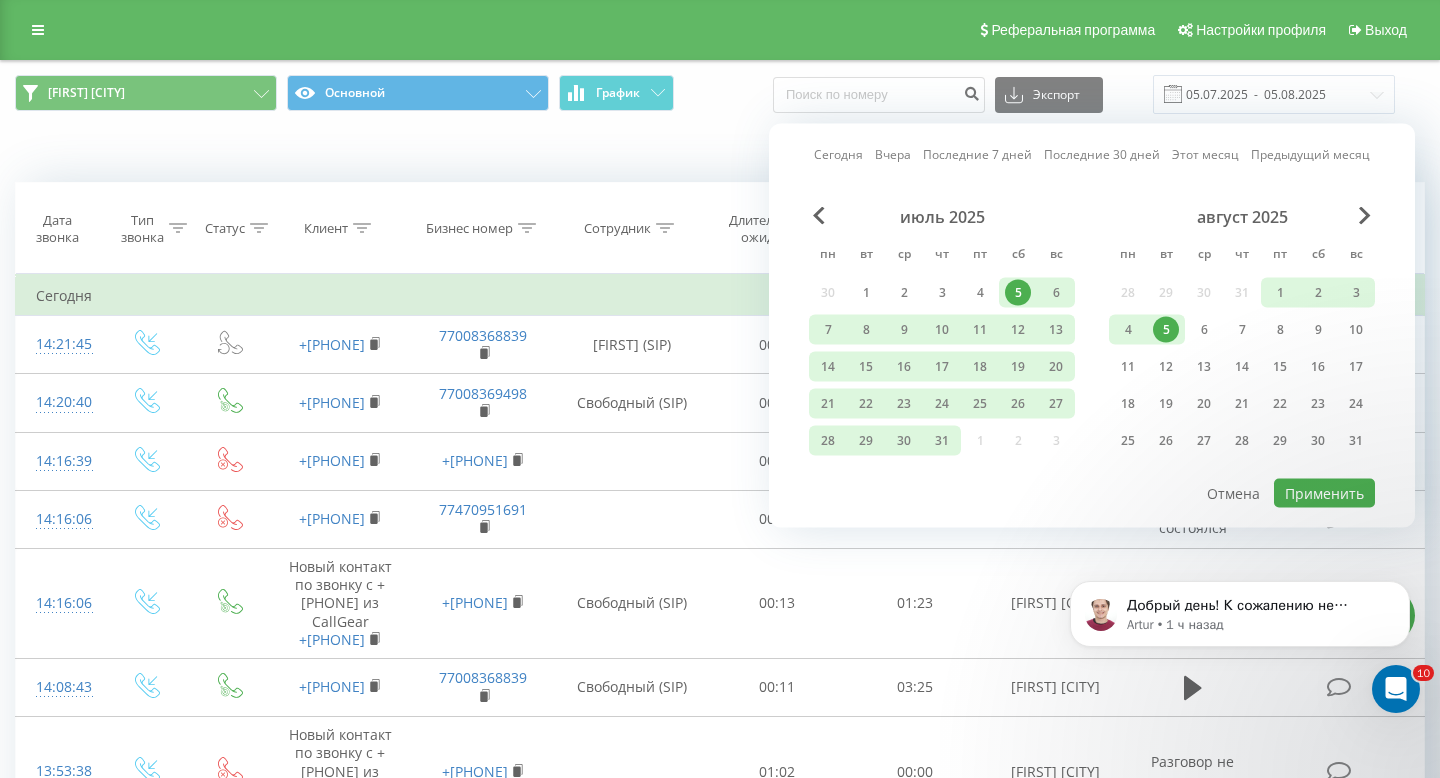 click on "Вчера" at bounding box center [893, 154] 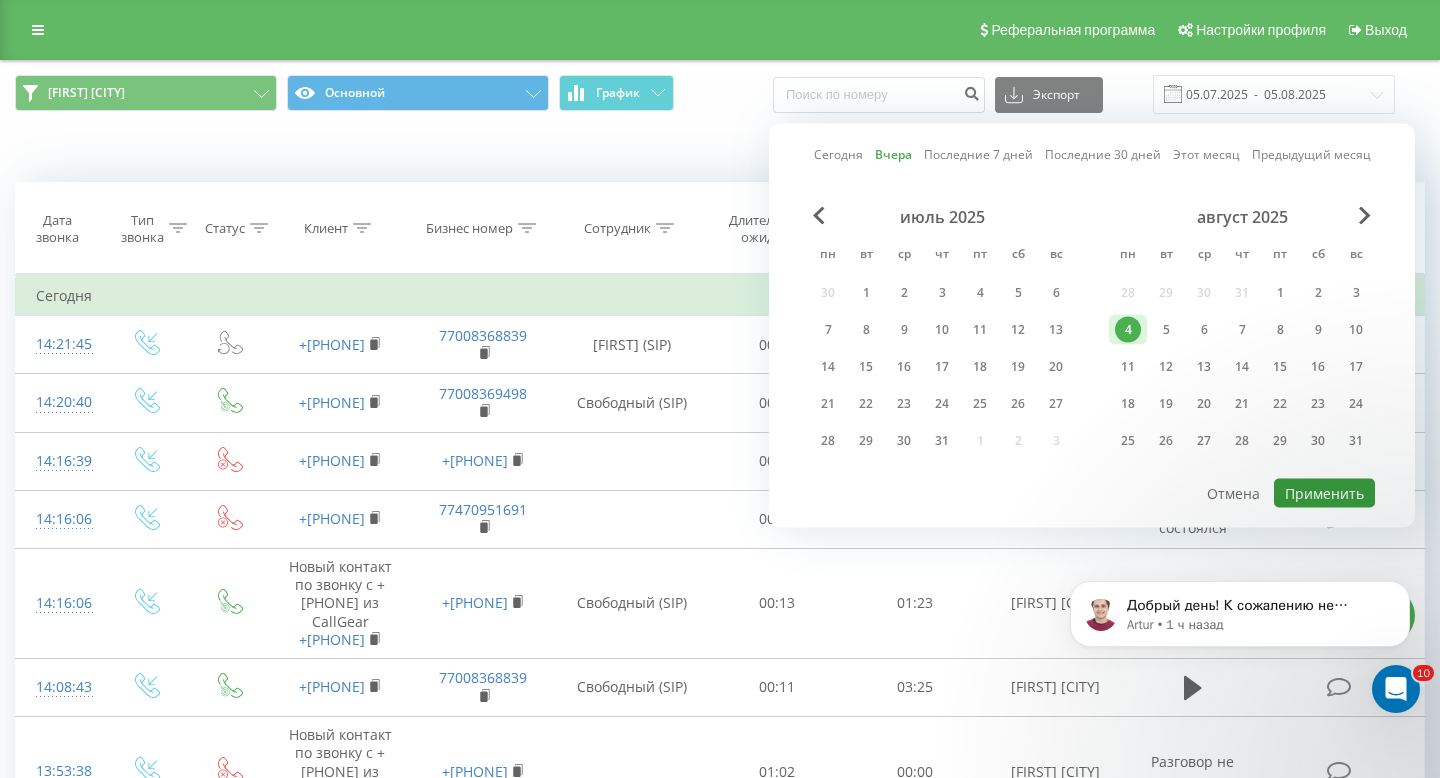 click on "Применить" at bounding box center (1324, 493) 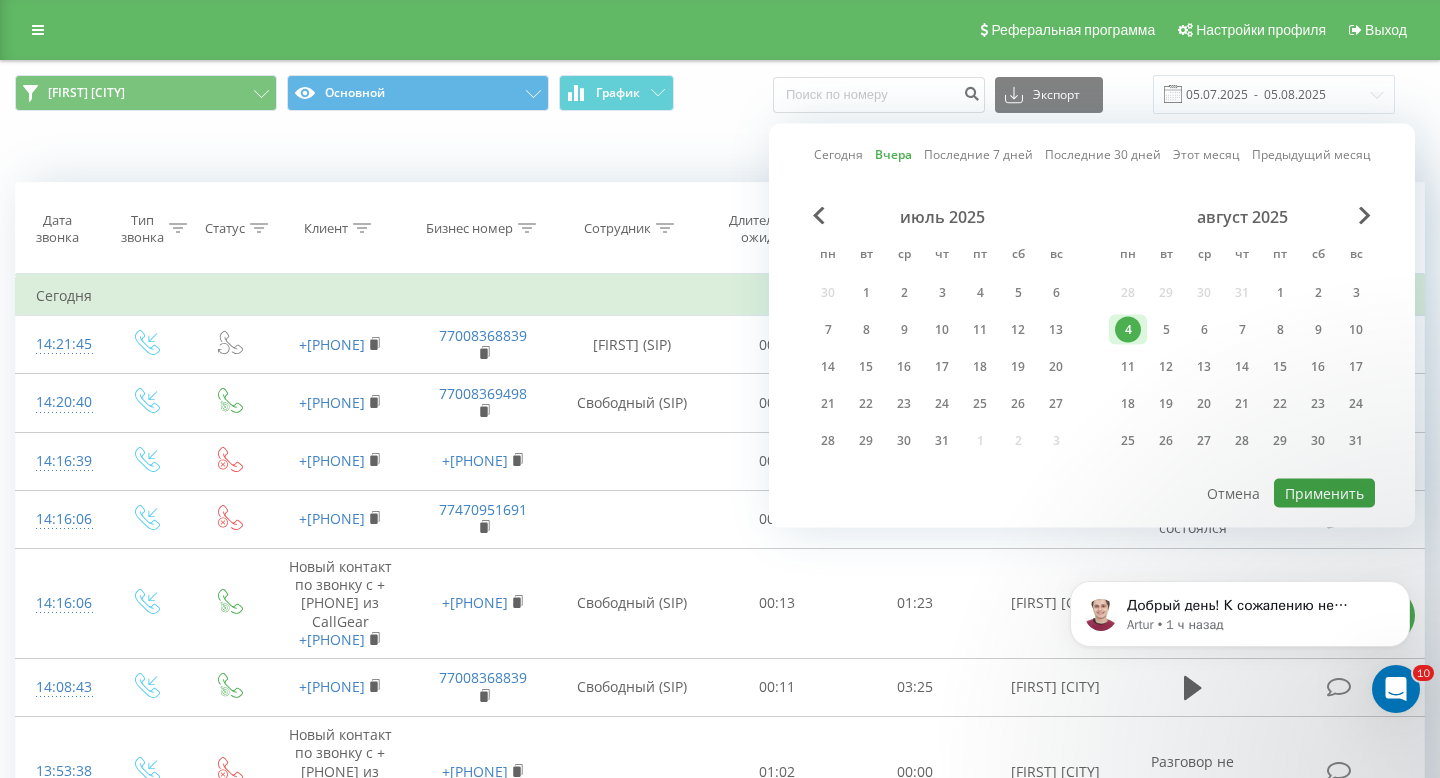 type on "04.08.2025  -  04.08.2025" 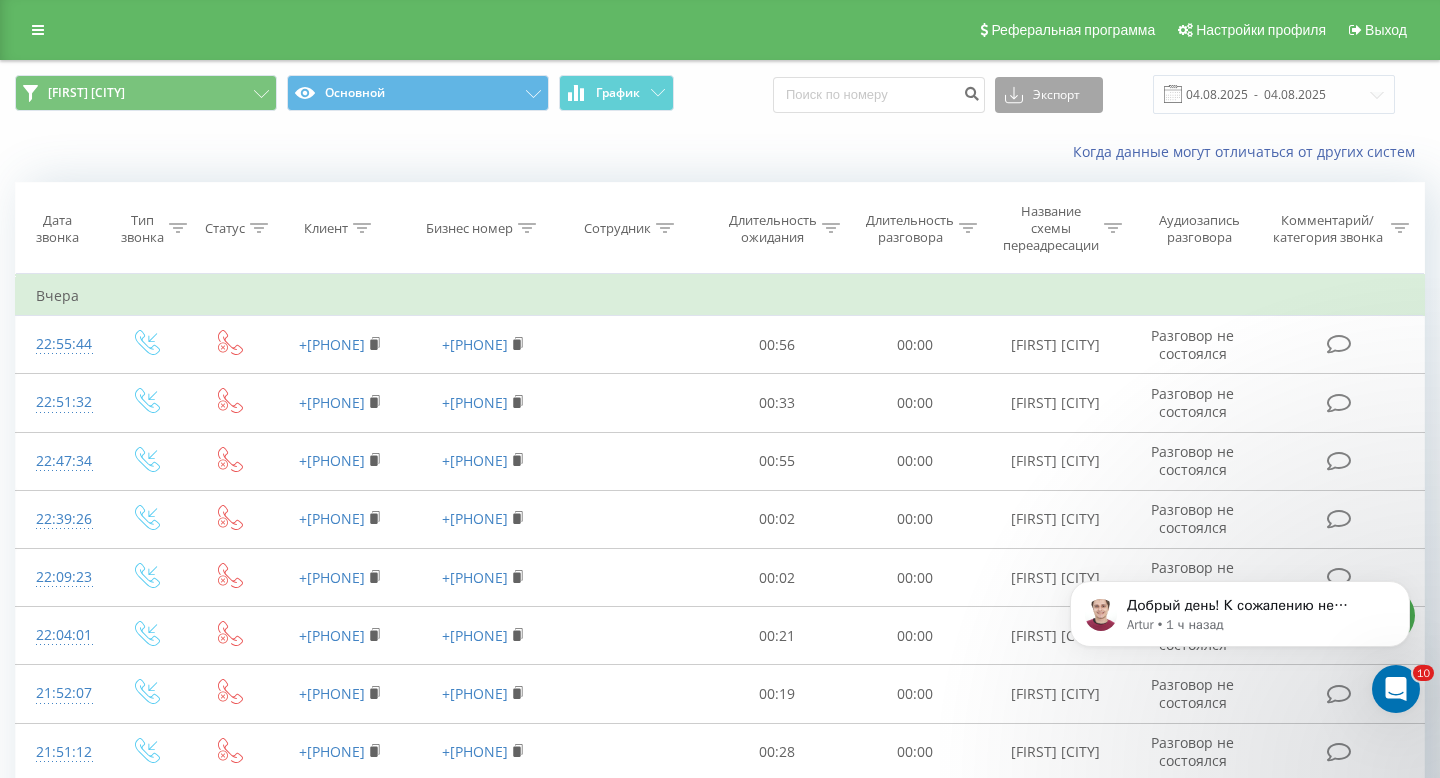 click on "Экспорт" at bounding box center [1049, 95] 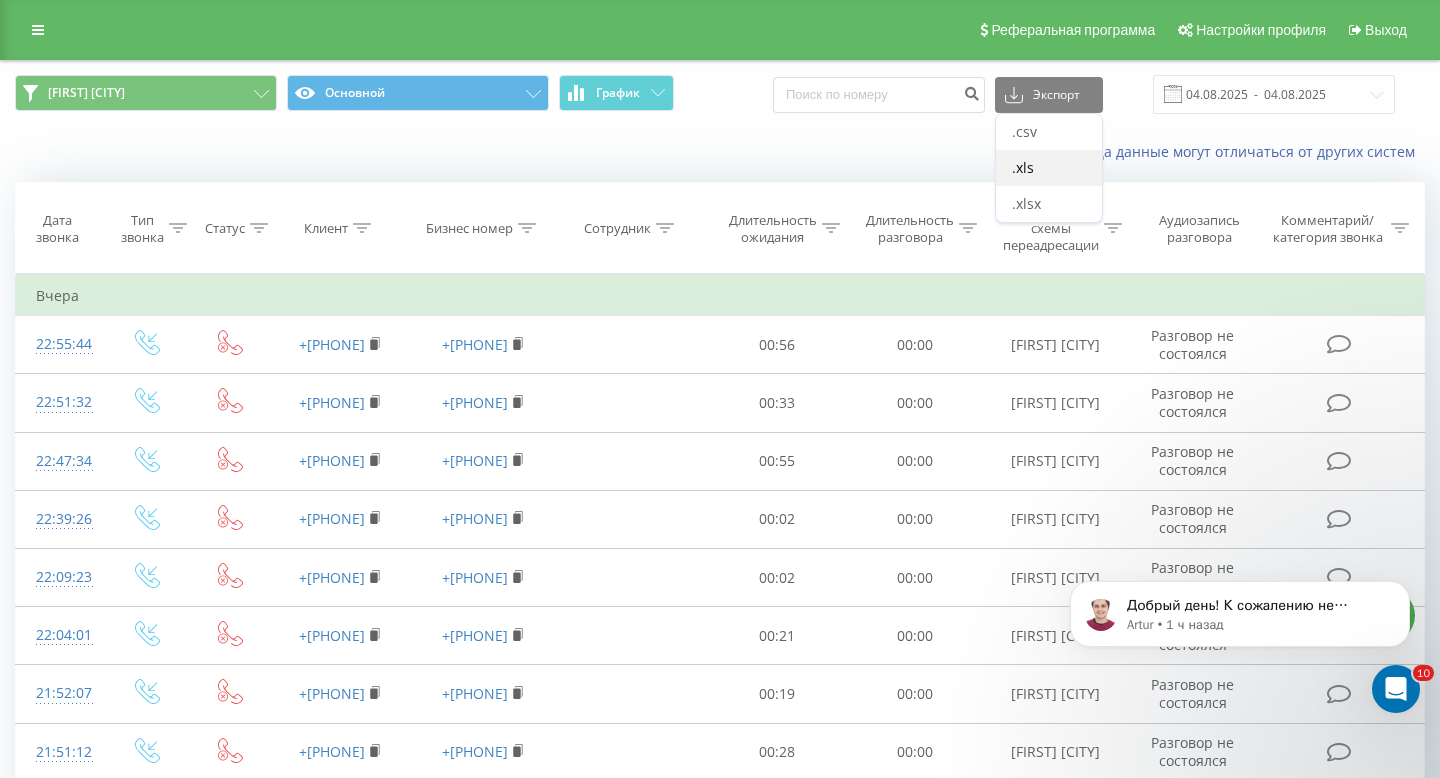 click on ".xls" at bounding box center (1023, 167) 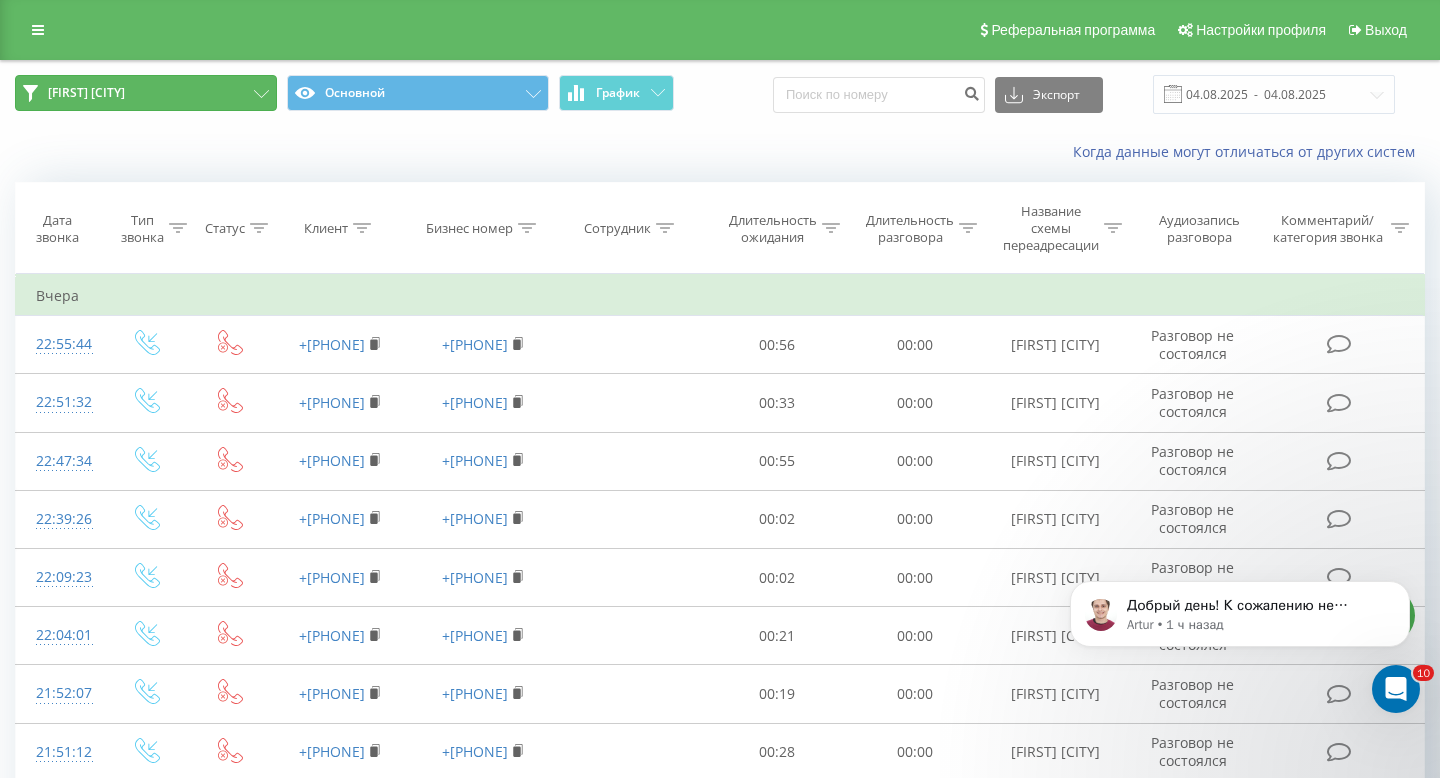 click on "Сергей [CITY]" at bounding box center [146, 93] 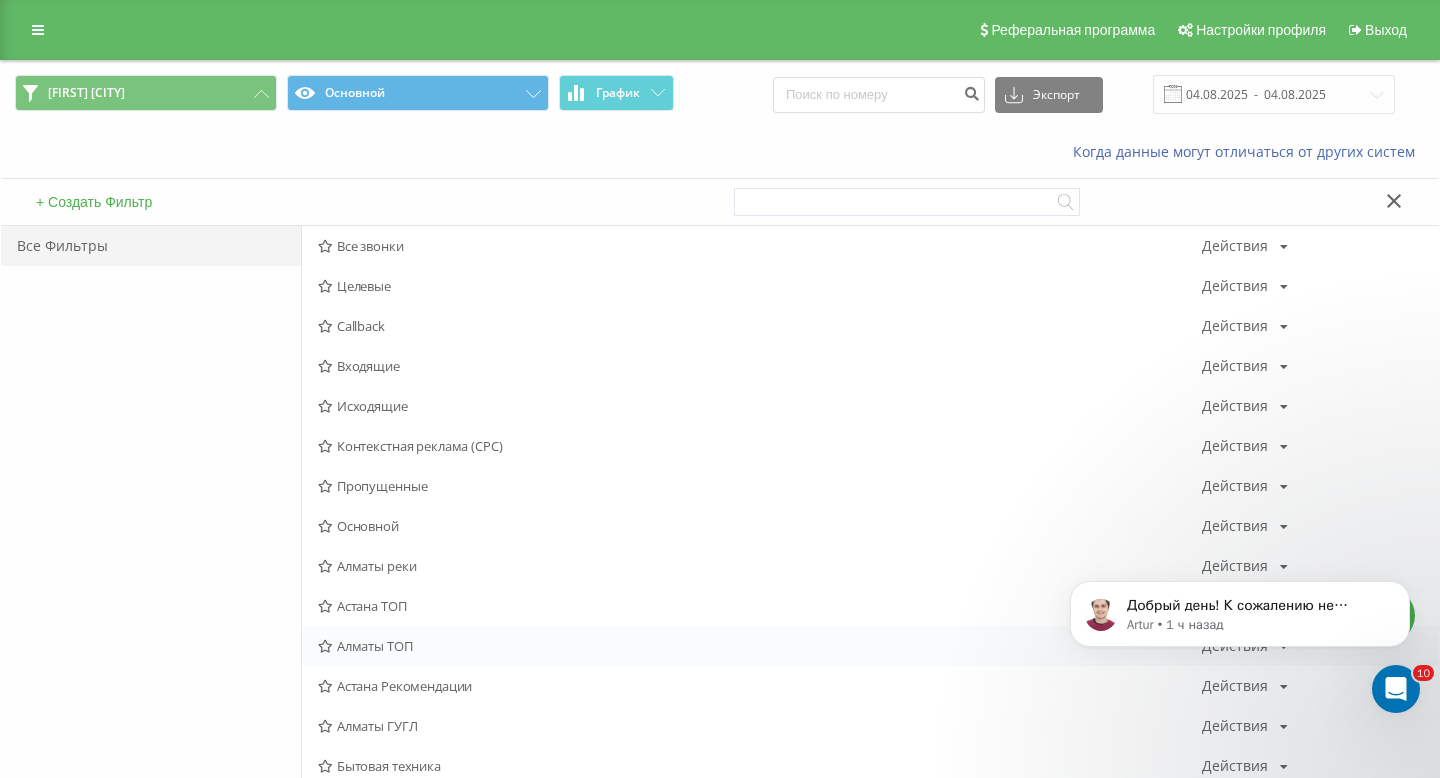 drag, startPoint x: 412, startPoint y: 591, endPoint x: 421, endPoint y: 659, distance: 68.593 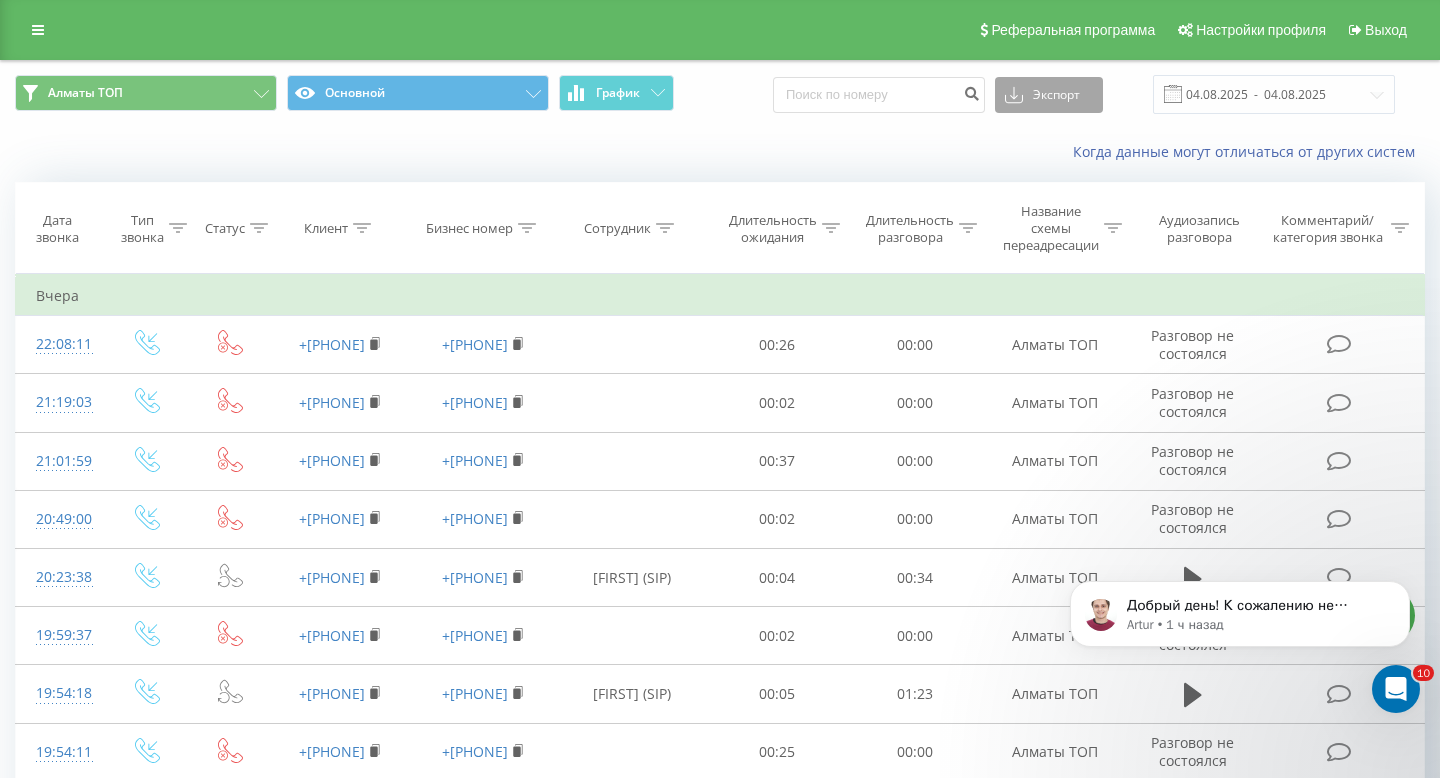 click on "Экспорт" at bounding box center (1049, 95) 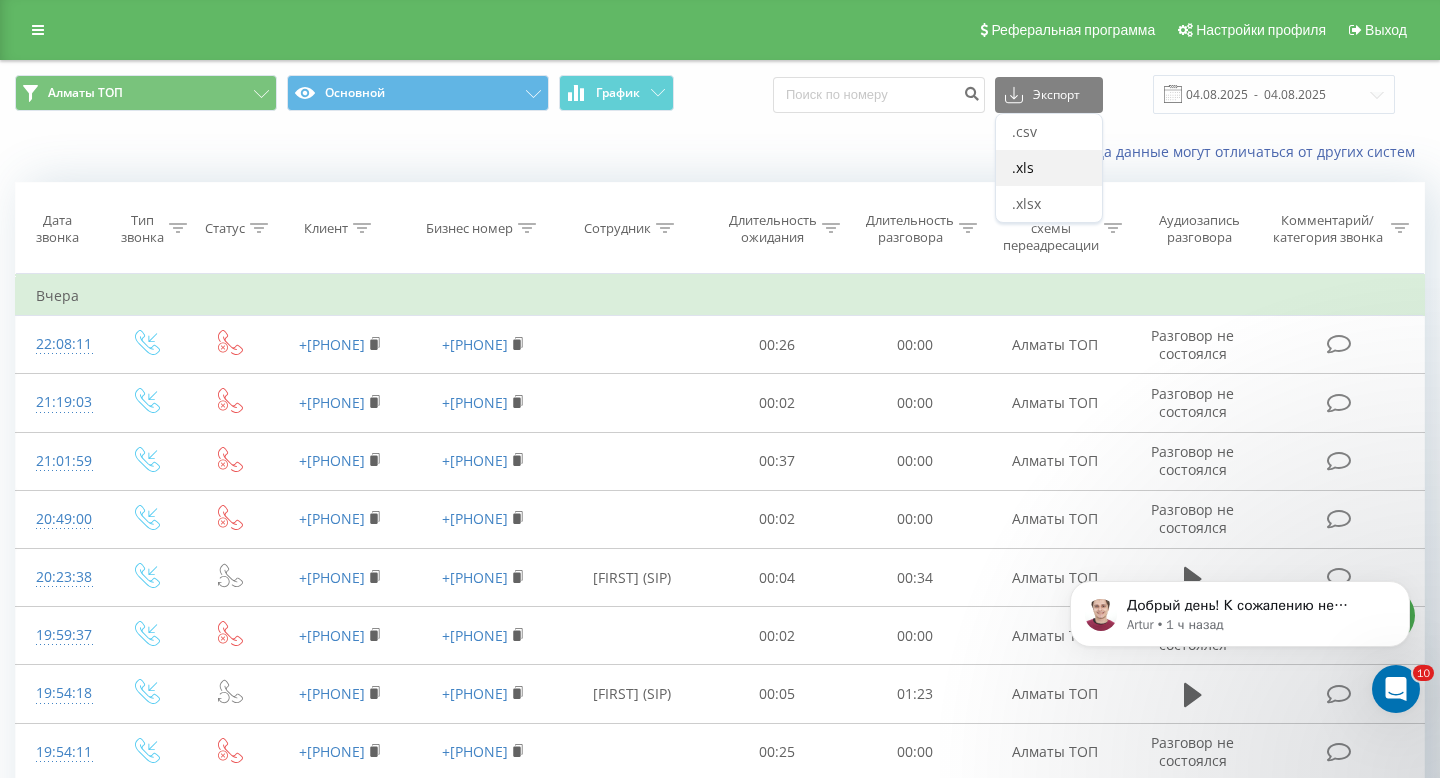 click on ".xls" at bounding box center [1049, 168] 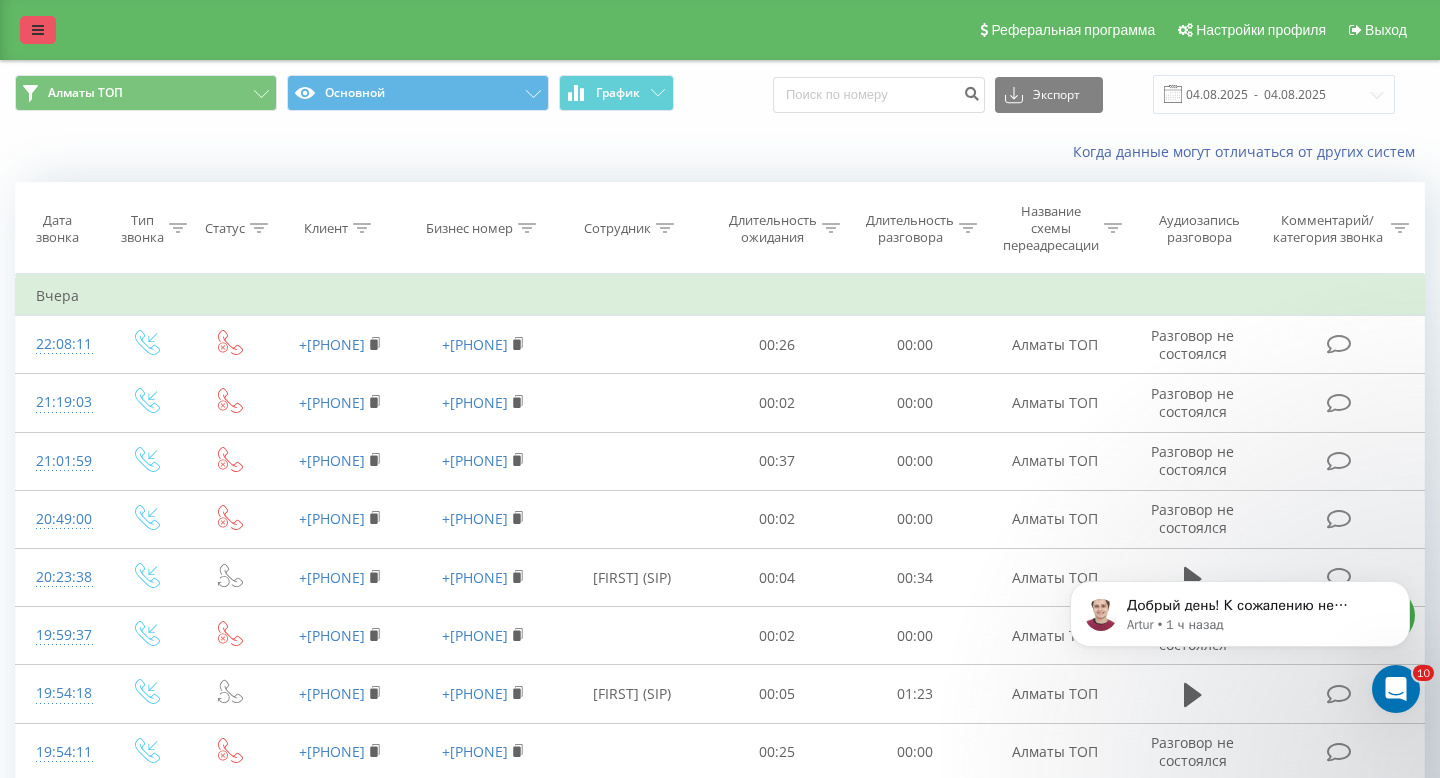 click at bounding box center (38, 30) 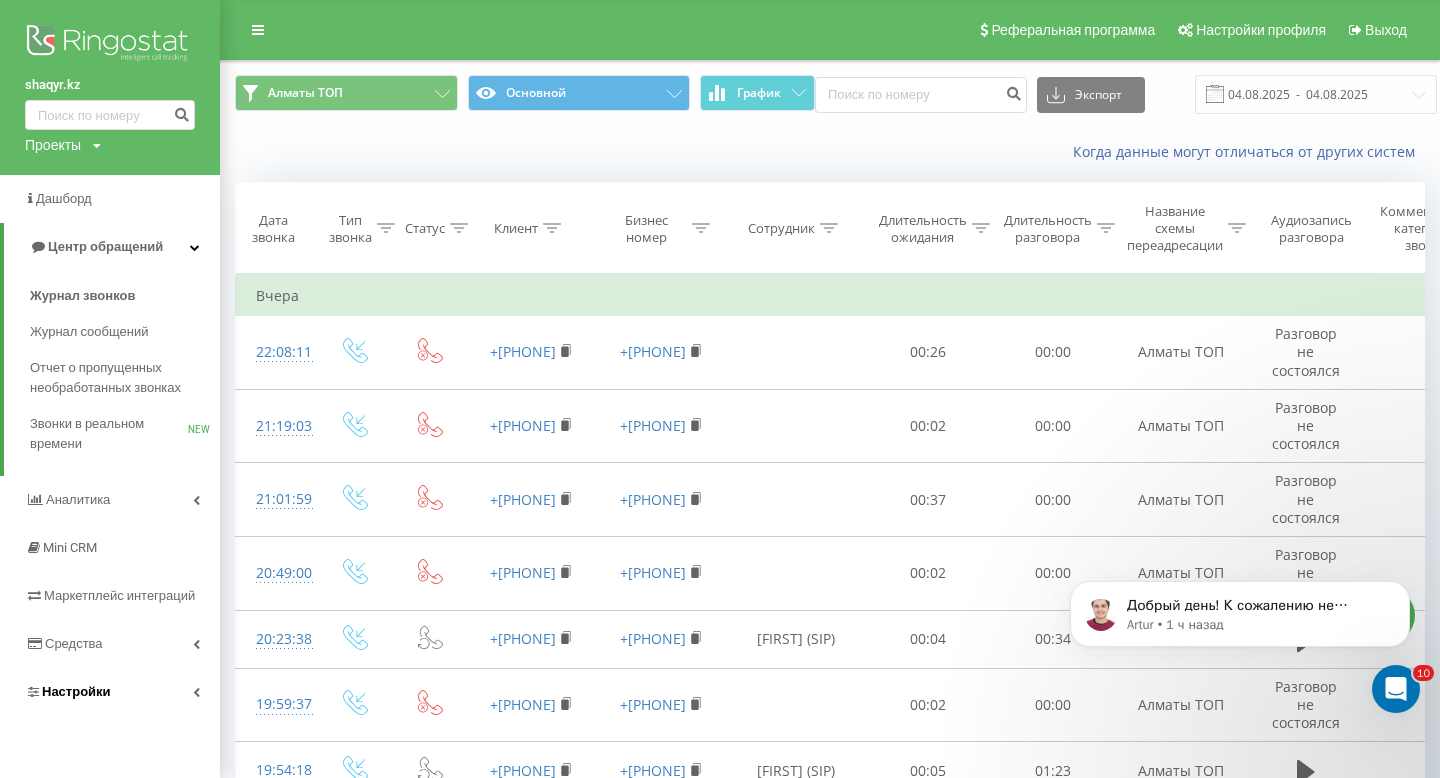 click on "Настройки" at bounding box center [68, 692] 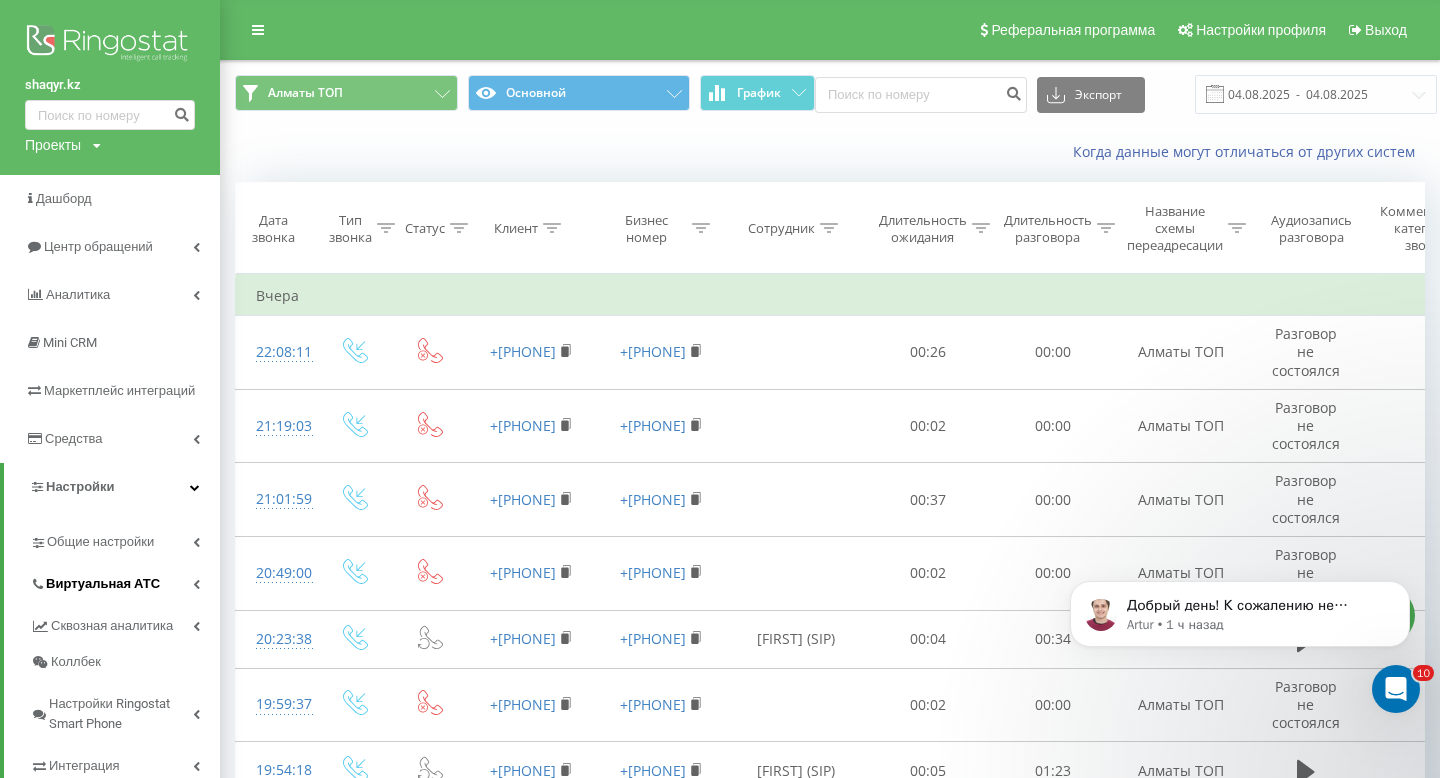 click on "Виртуальная АТС" at bounding box center (103, 584) 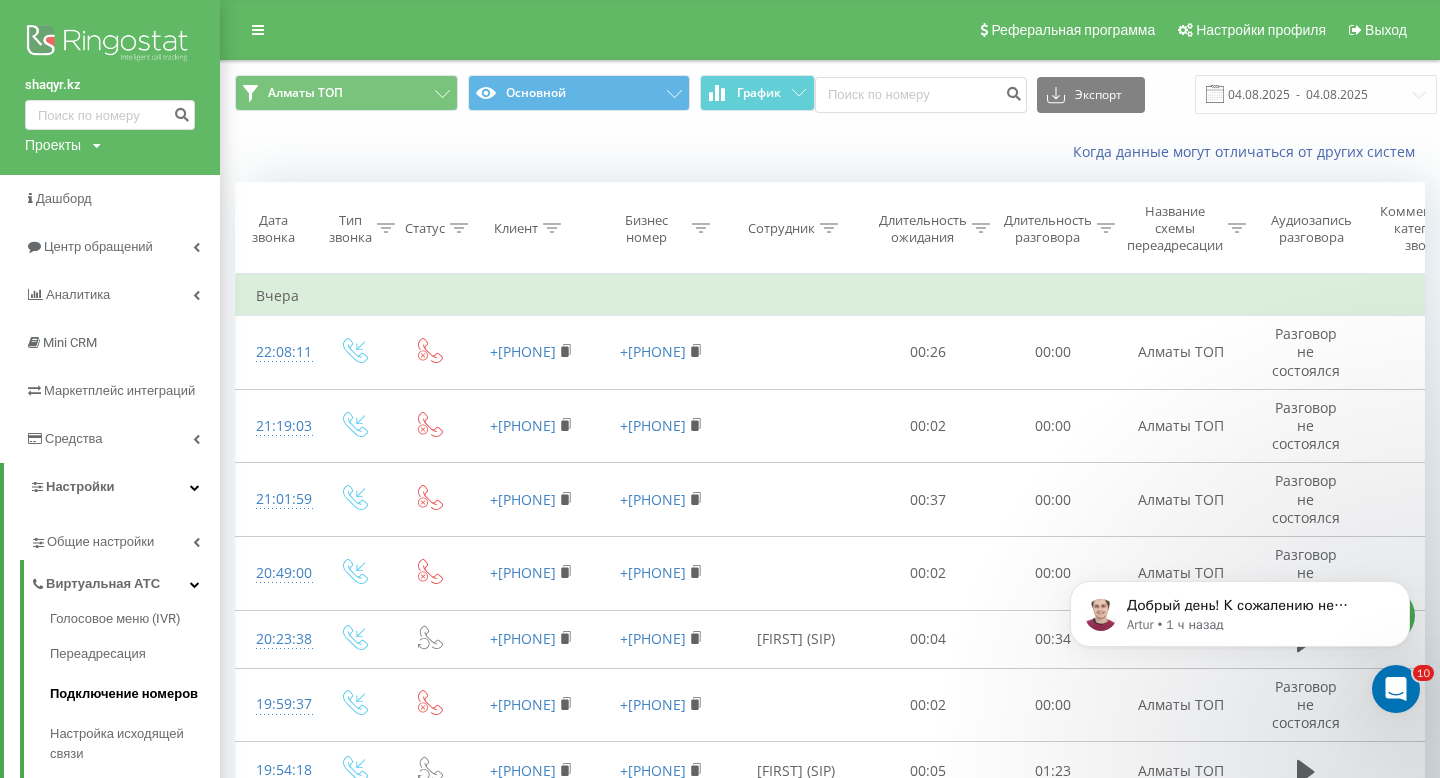 click on "Подключение номеров" at bounding box center [135, 694] 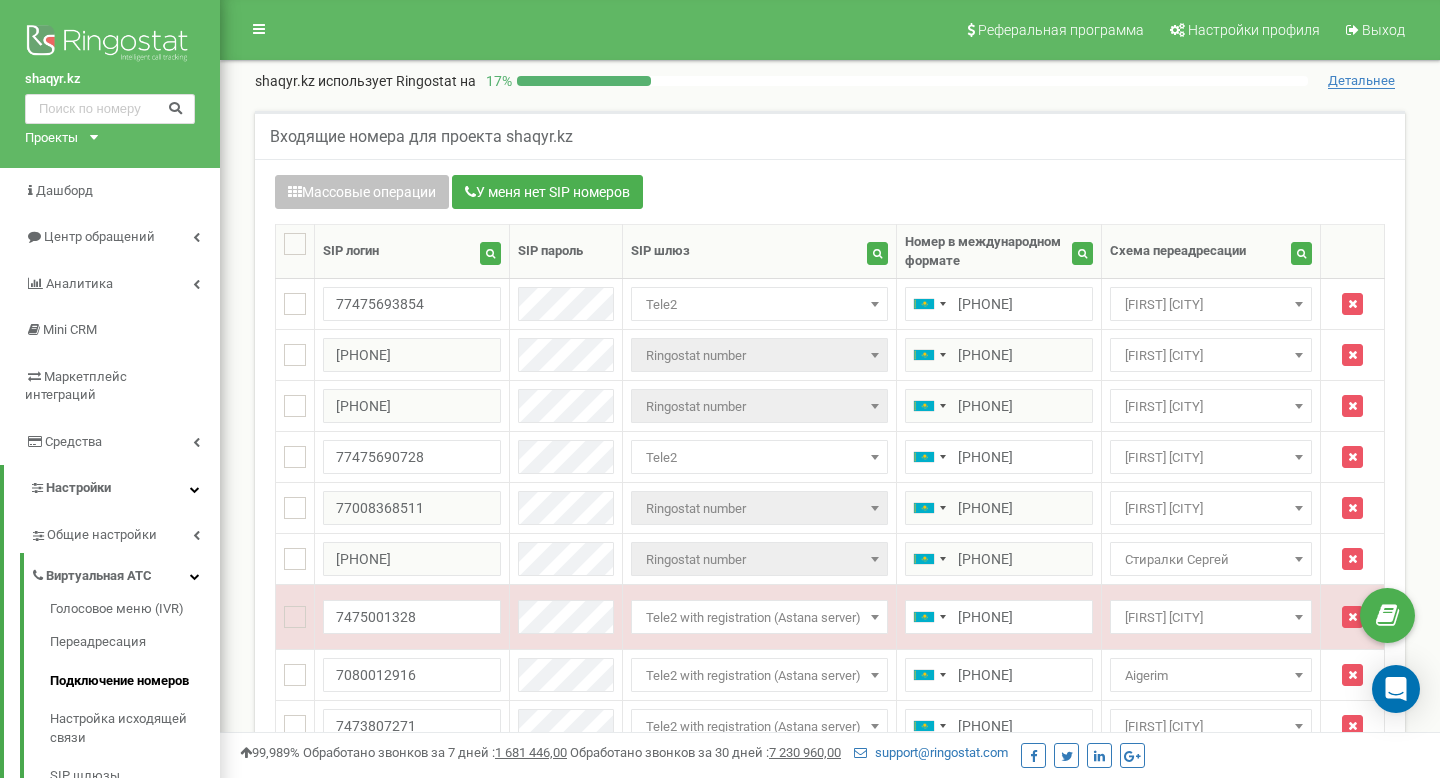scroll, scrollTop: 0, scrollLeft: 0, axis: both 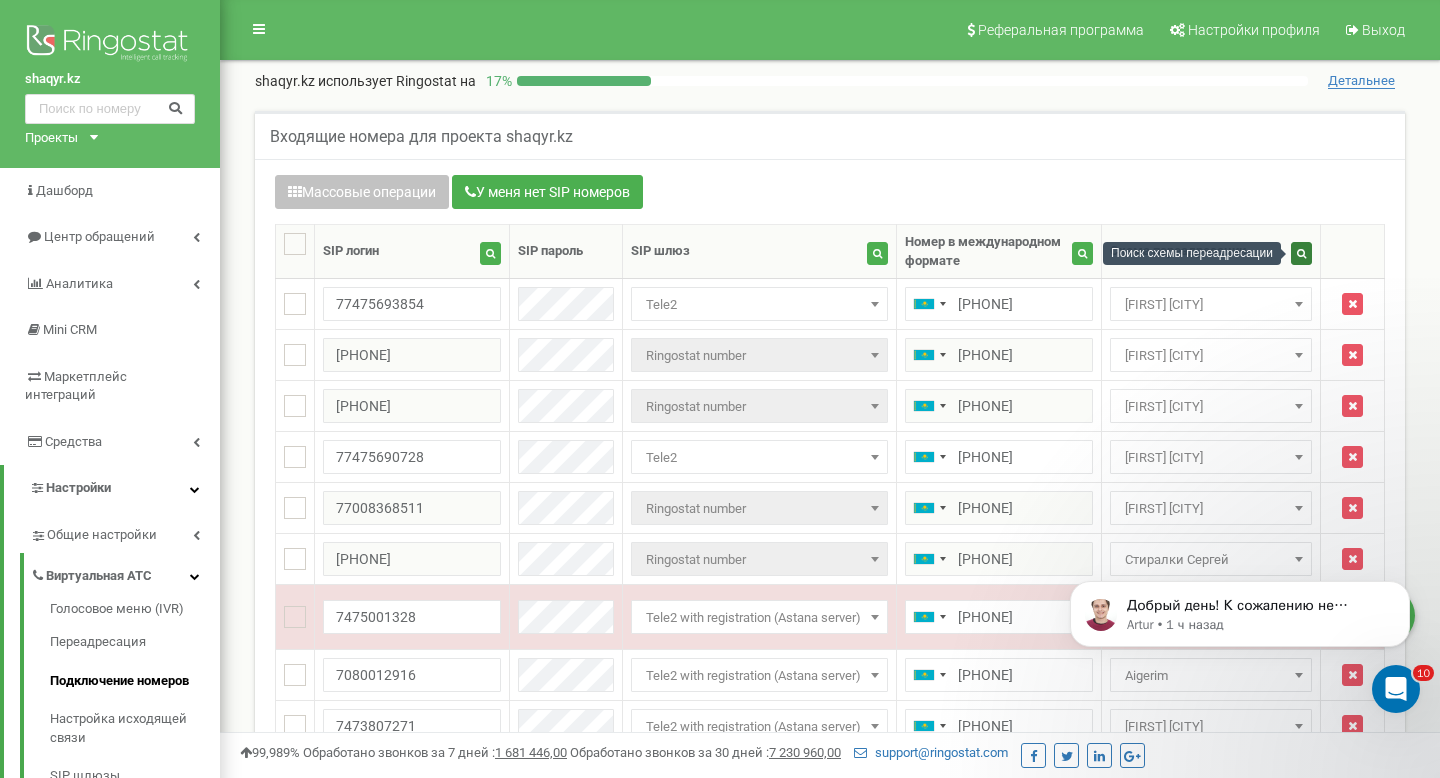 click at bounding box center [1301, 253] 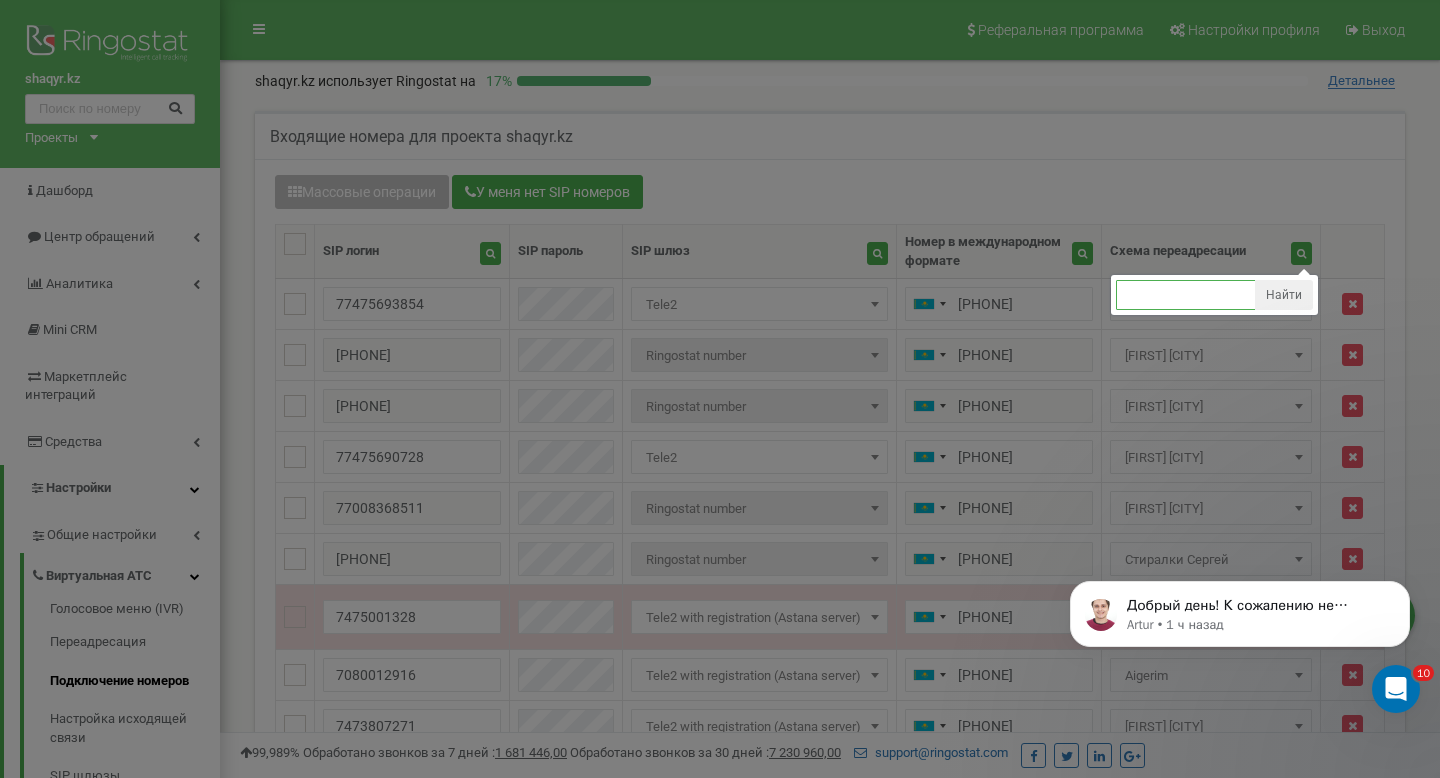 click at bounding box center (1186, 295) 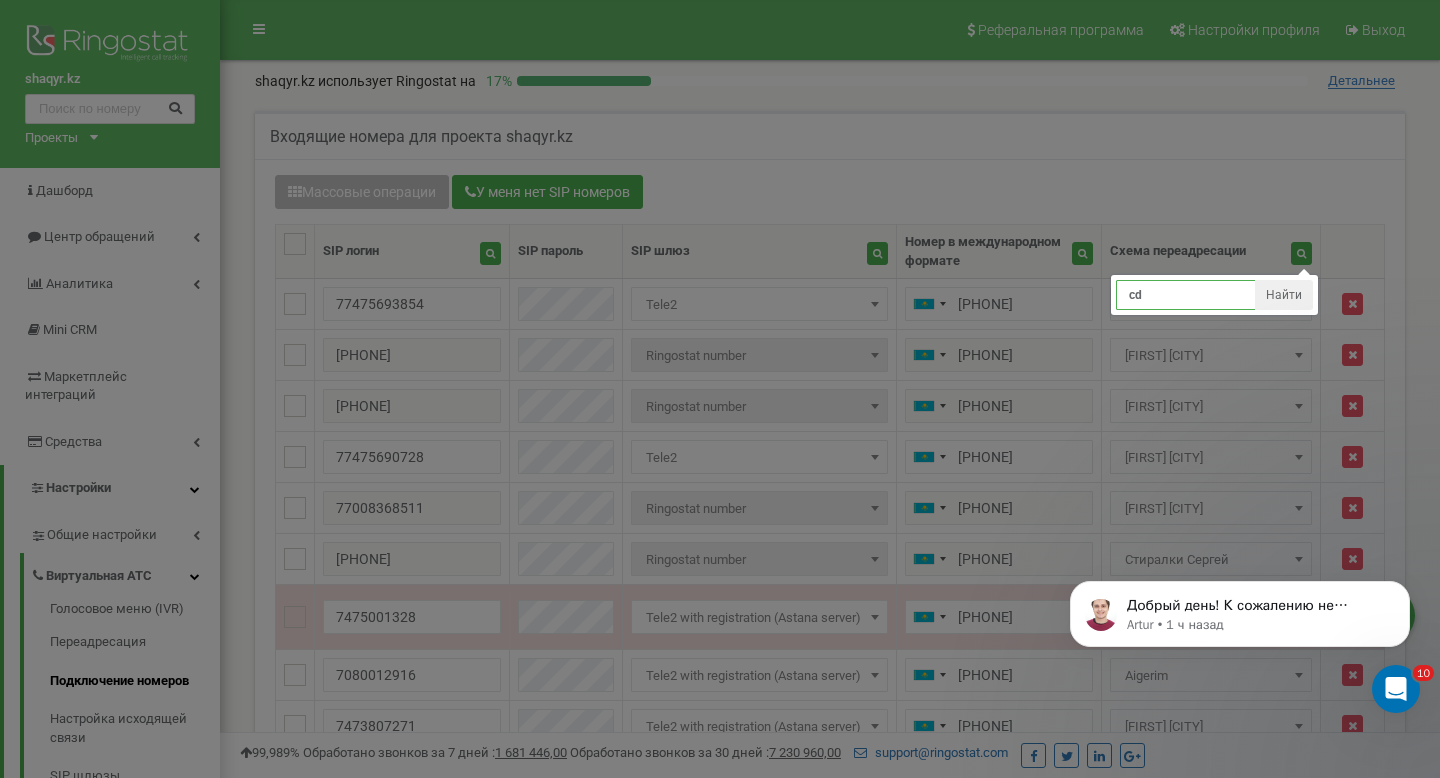 type on "c" 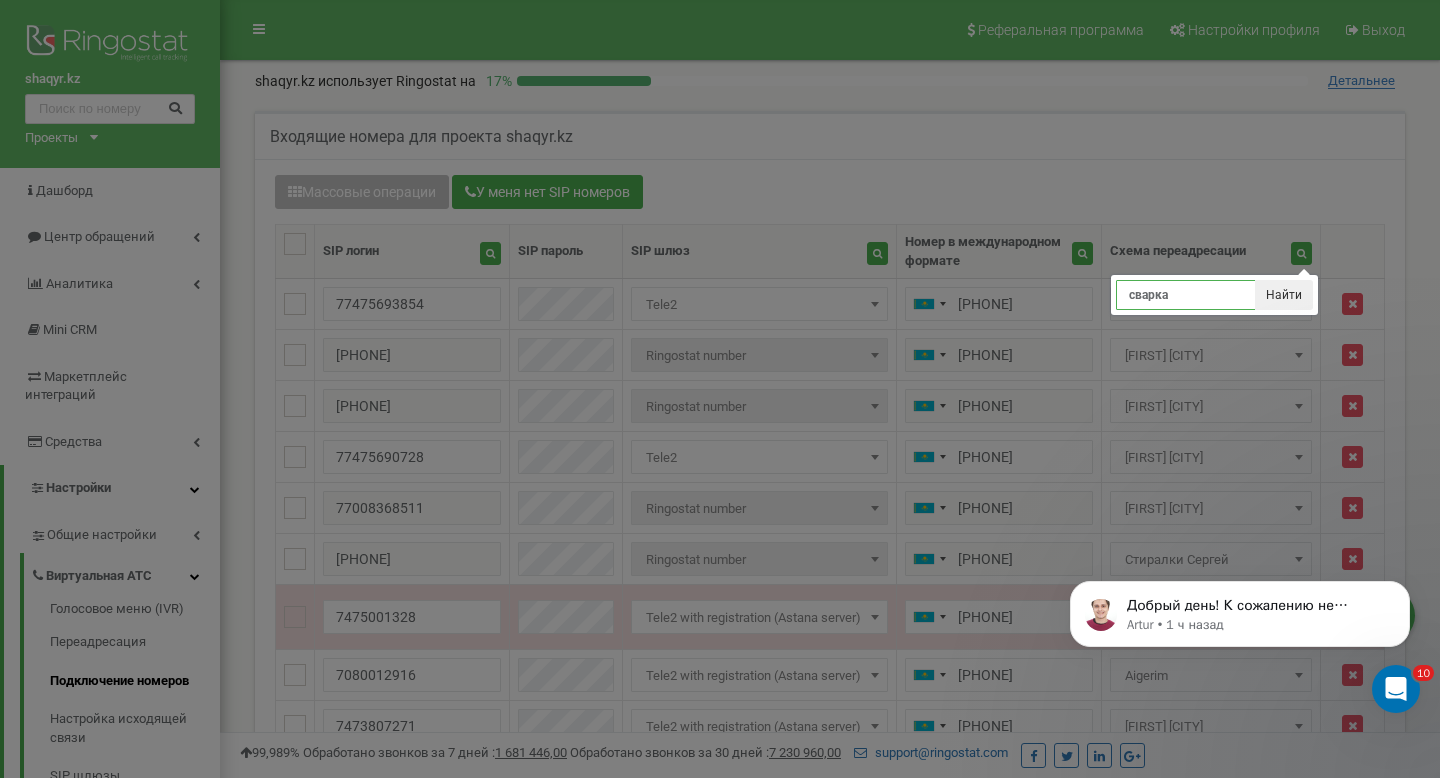 type on "сварка" 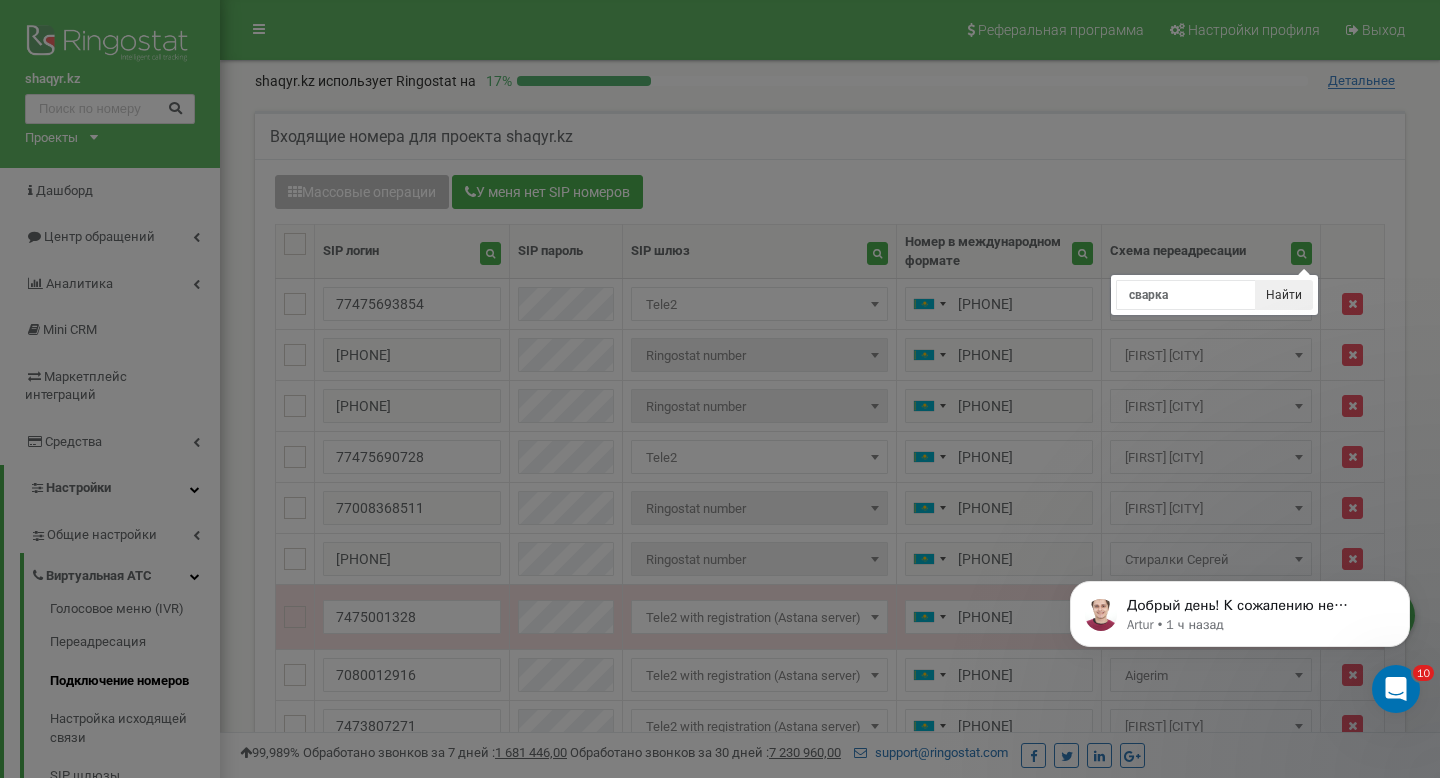 click on "Найти" at bounding box center (1284, 295) 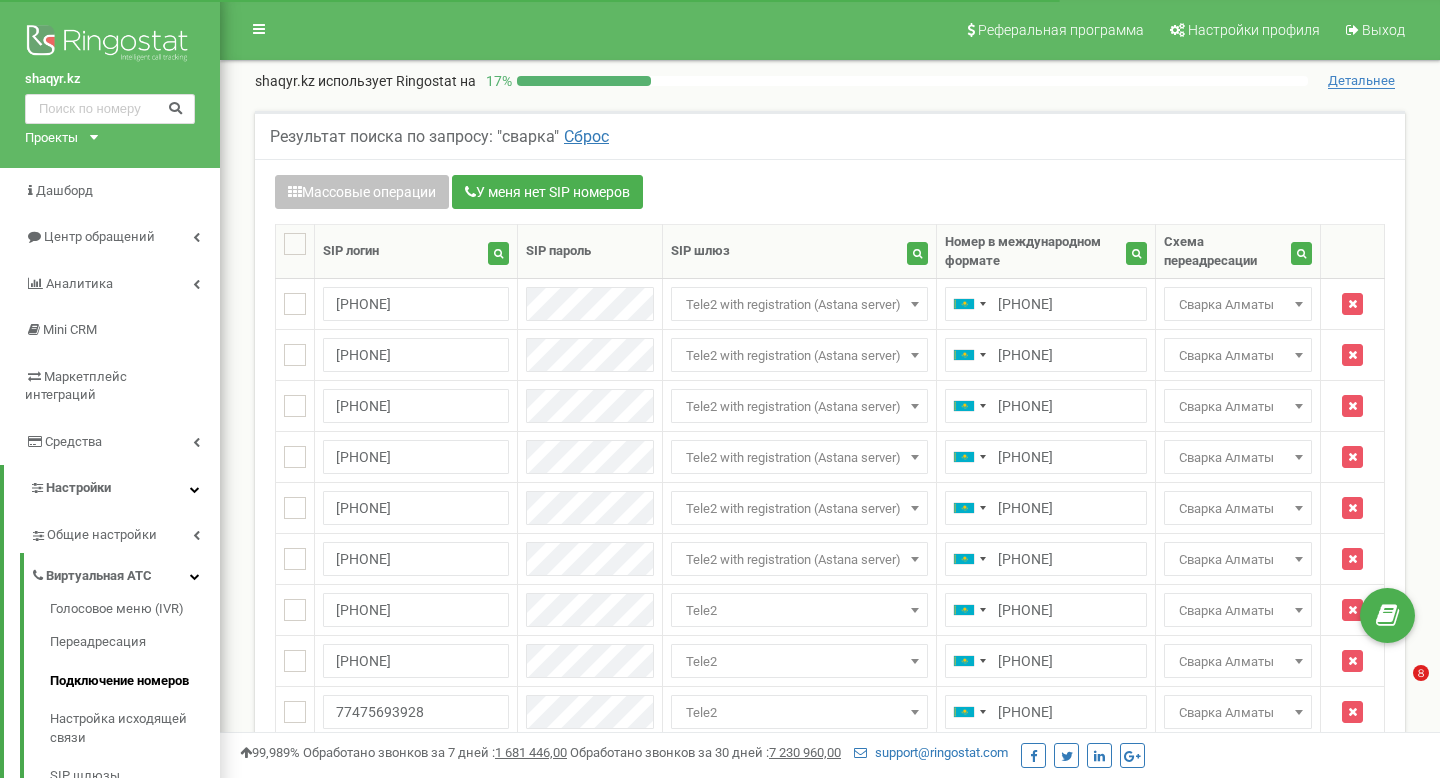 scroll, scrollTop: 0, scrollLeft: 0, axis: both 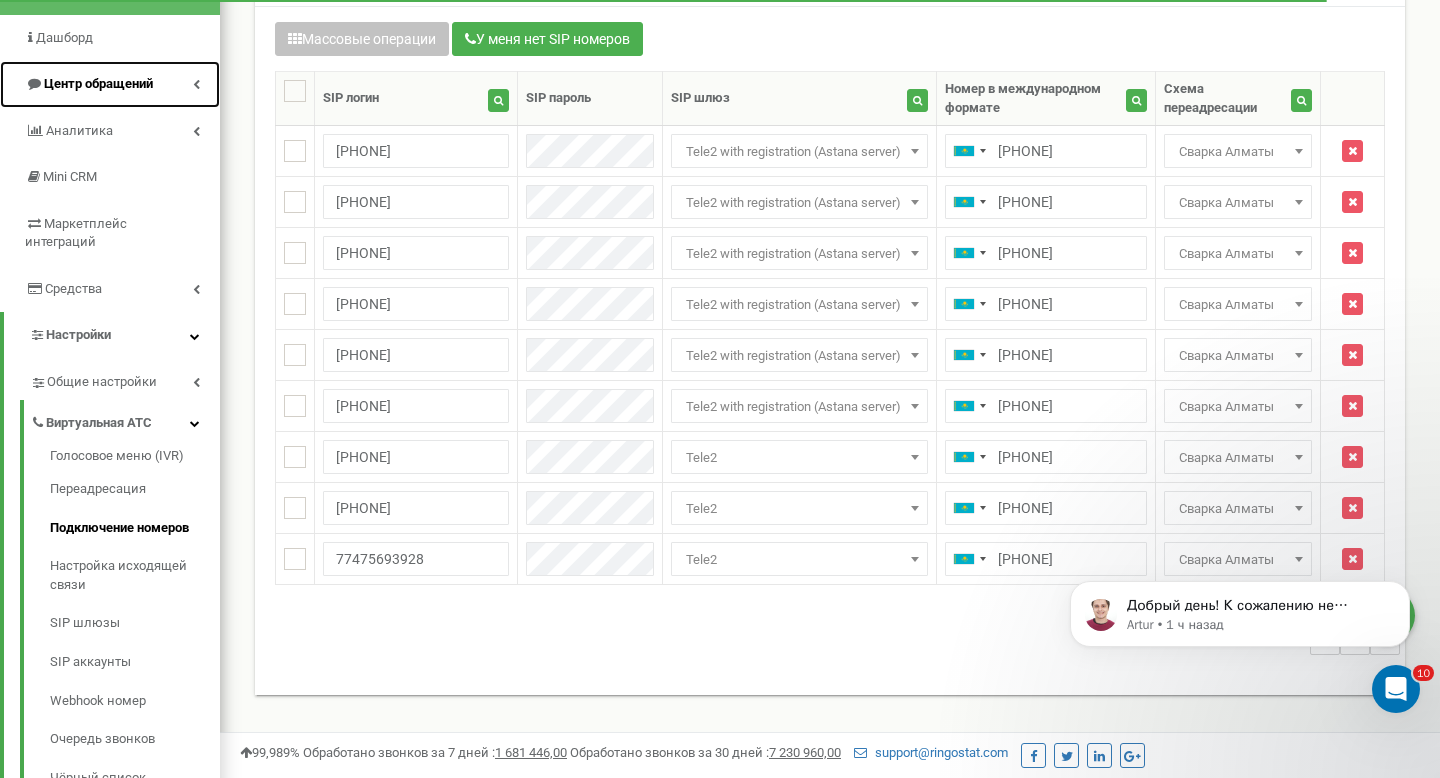 click on "Центр обращений" at bounding box center [110, 84] 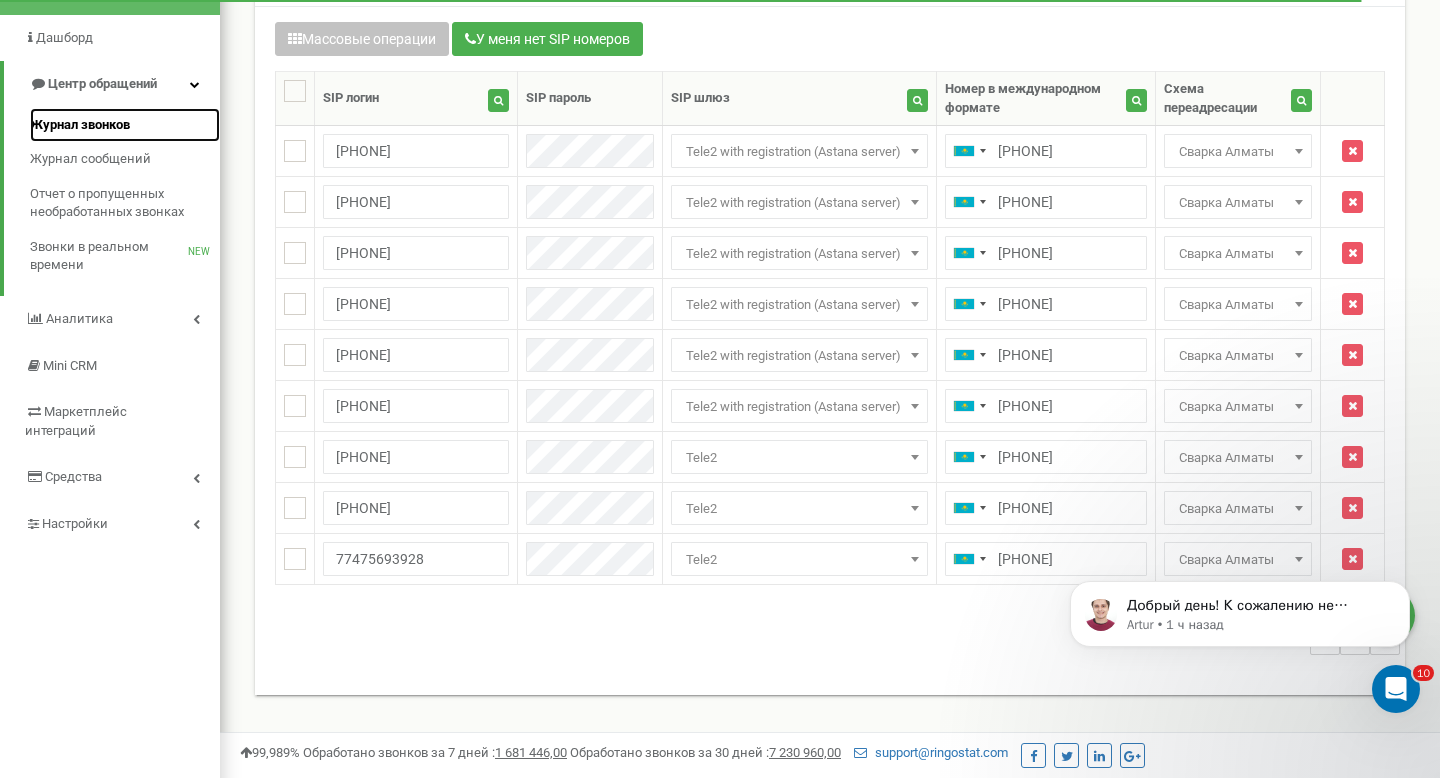 click on "Журнал звонков" at bounding box center [125, 125] 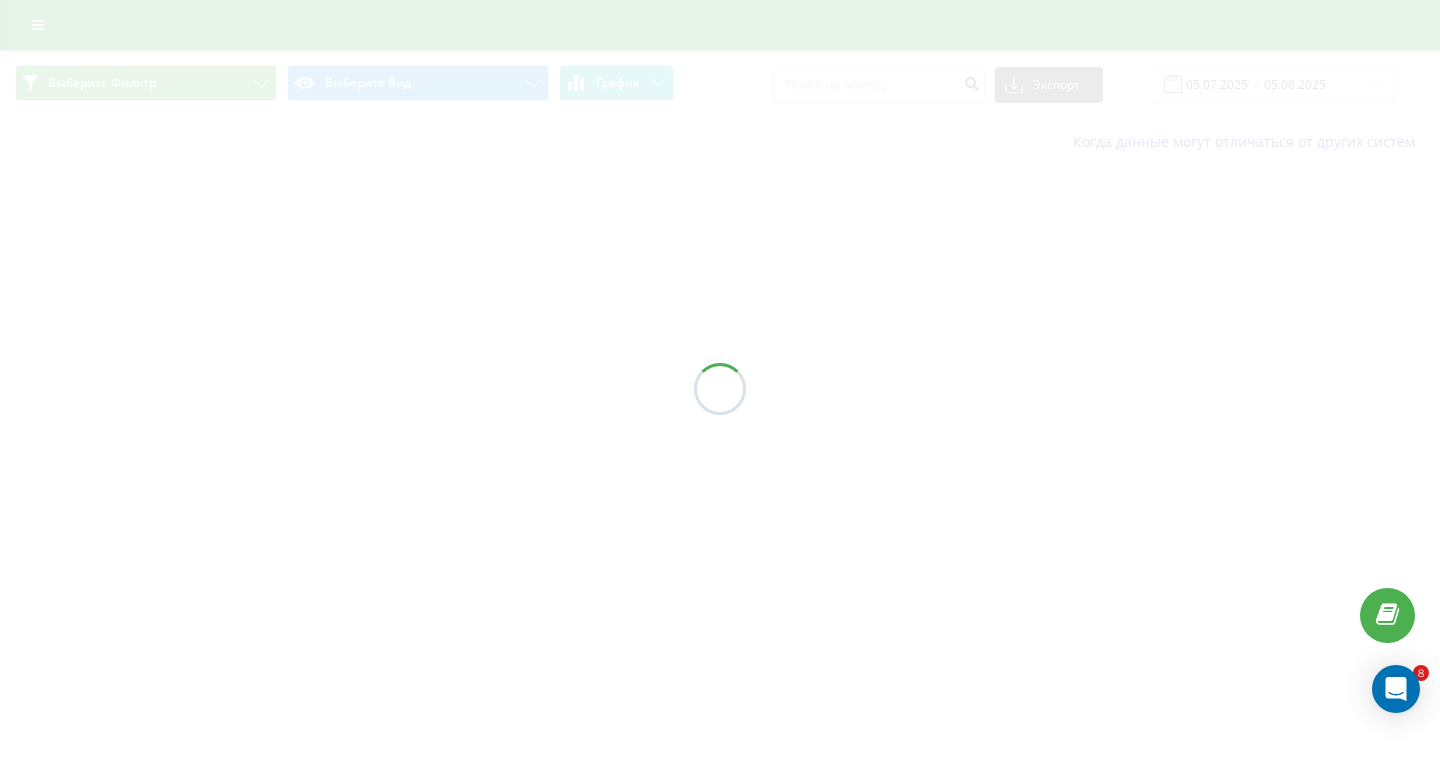 scroll, scrollTop: 0, scrollLeft: 0, axis: both 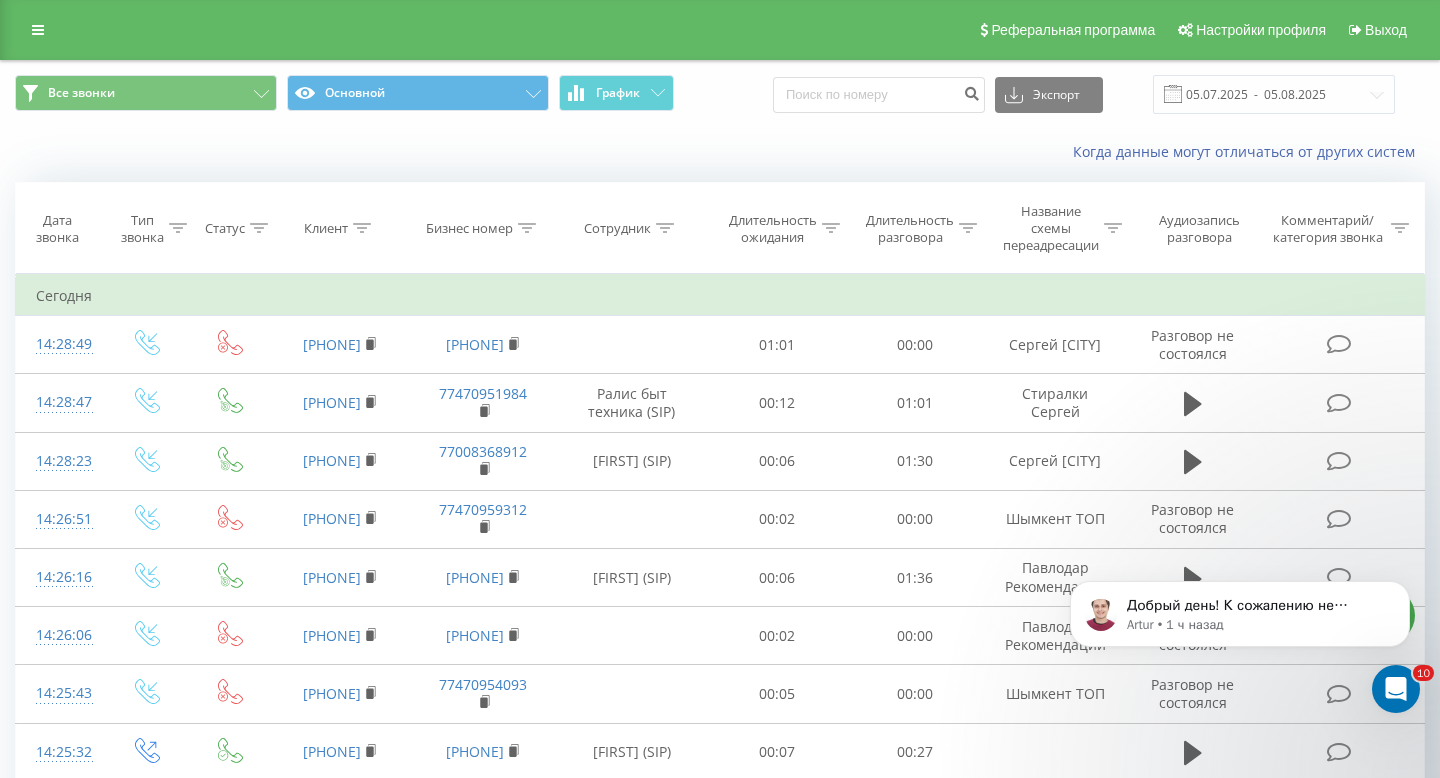 click 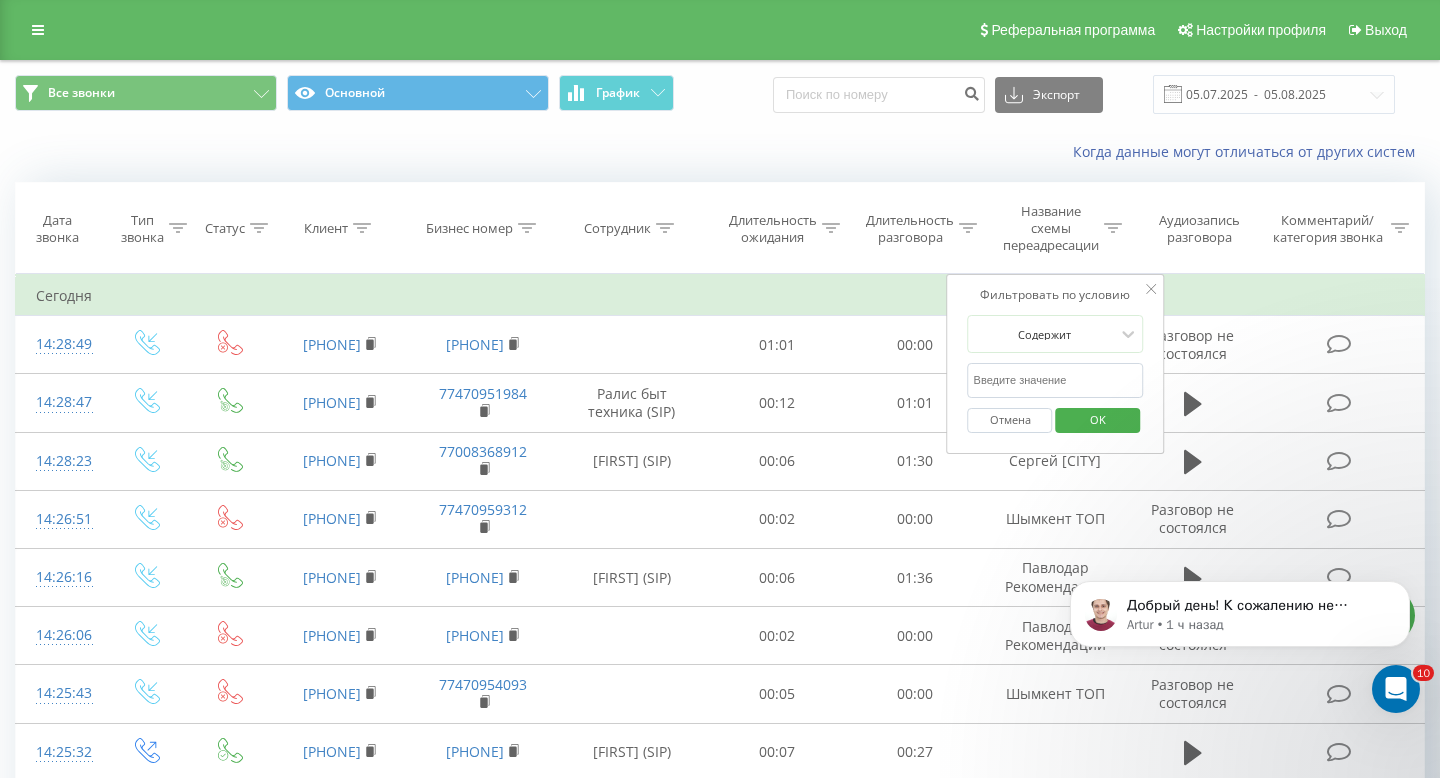 click at bounding box center [1056, 380] 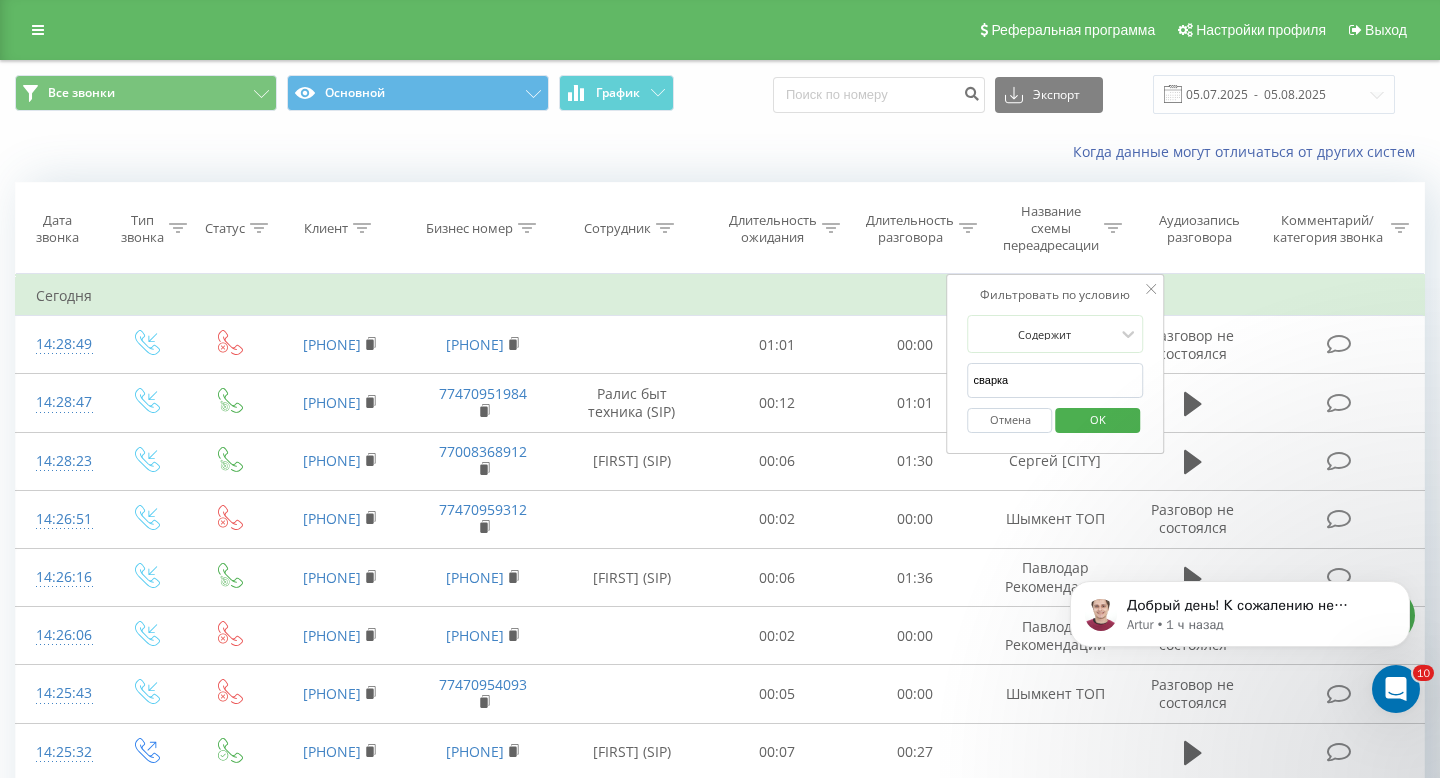 type on "Сварка" 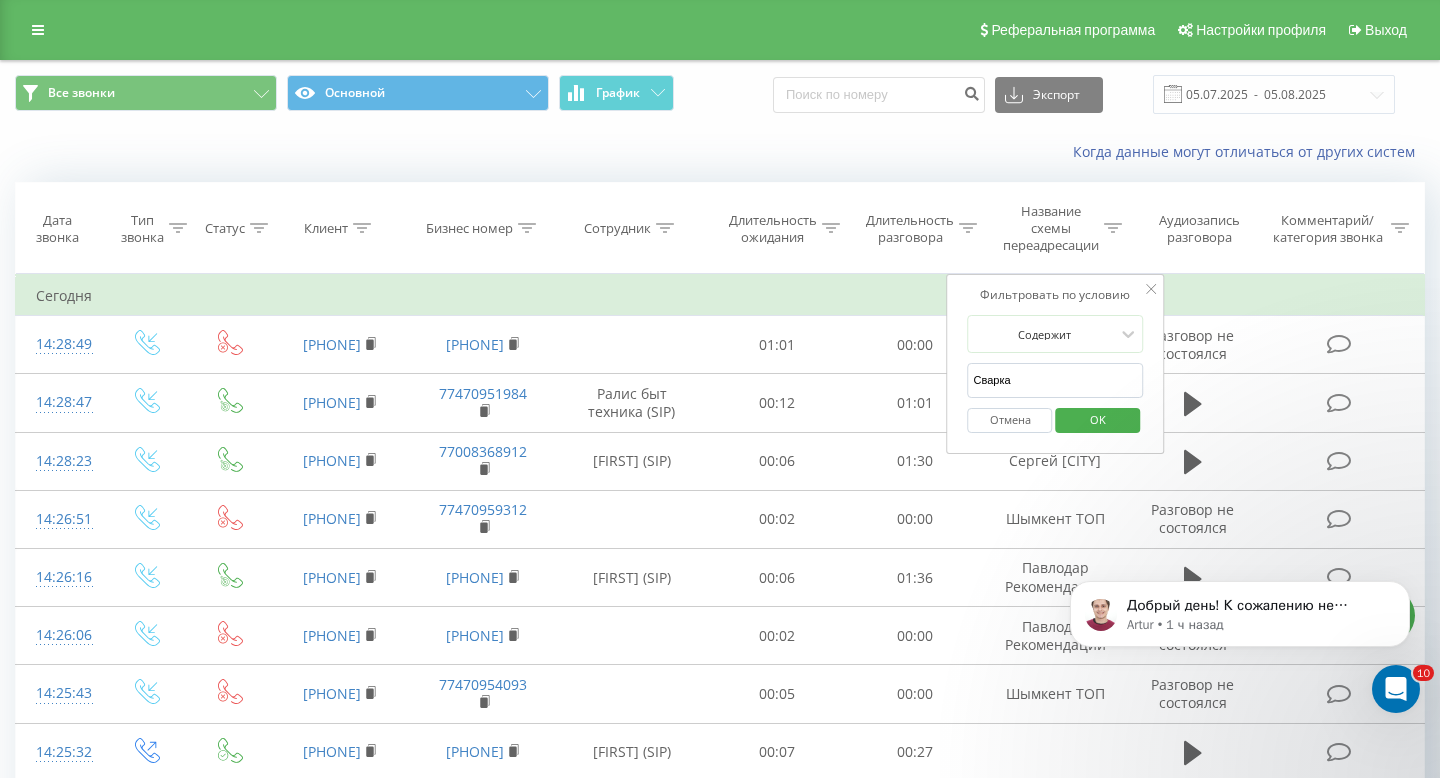 click on "OK" at bounding box center [1098, 419] 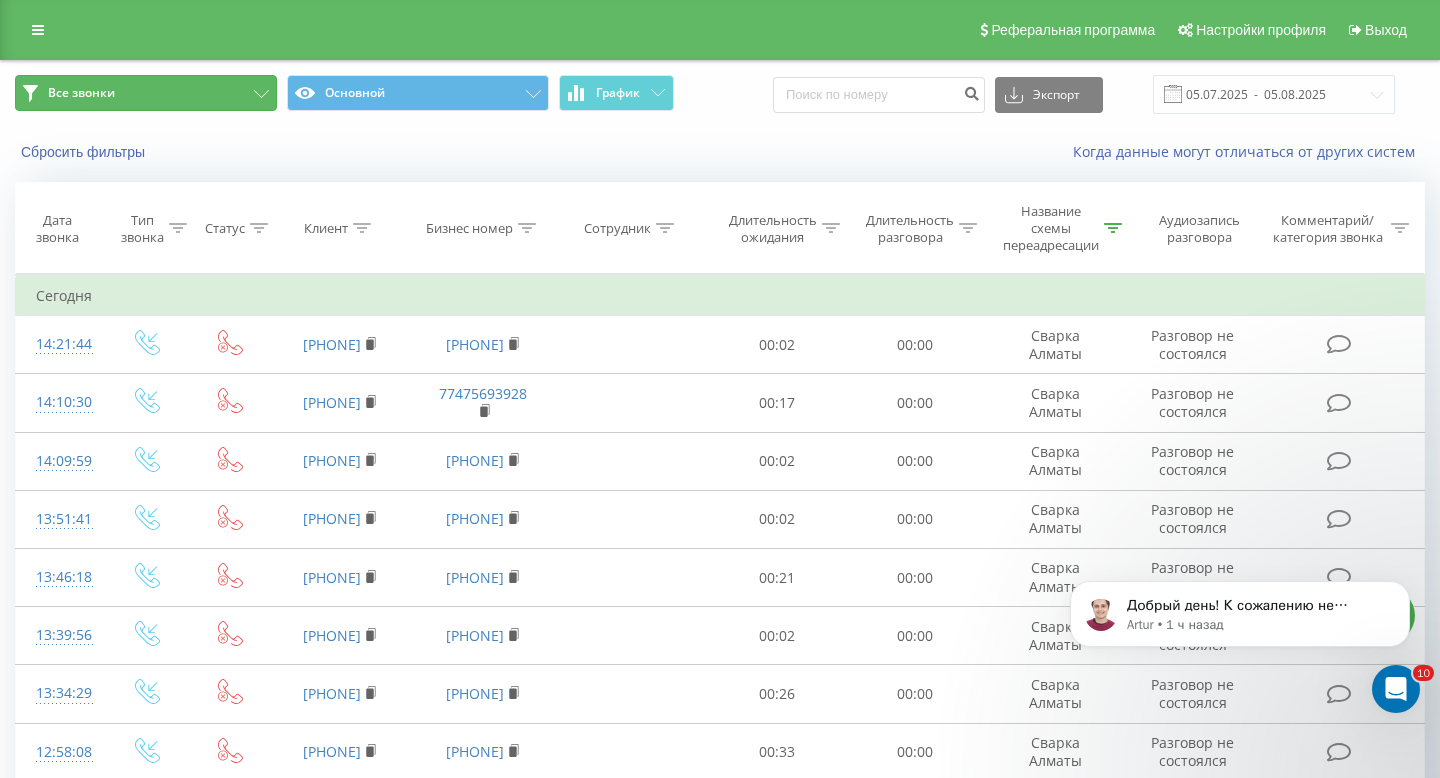 click on "Все звонки" at bounding box center (146, 93) 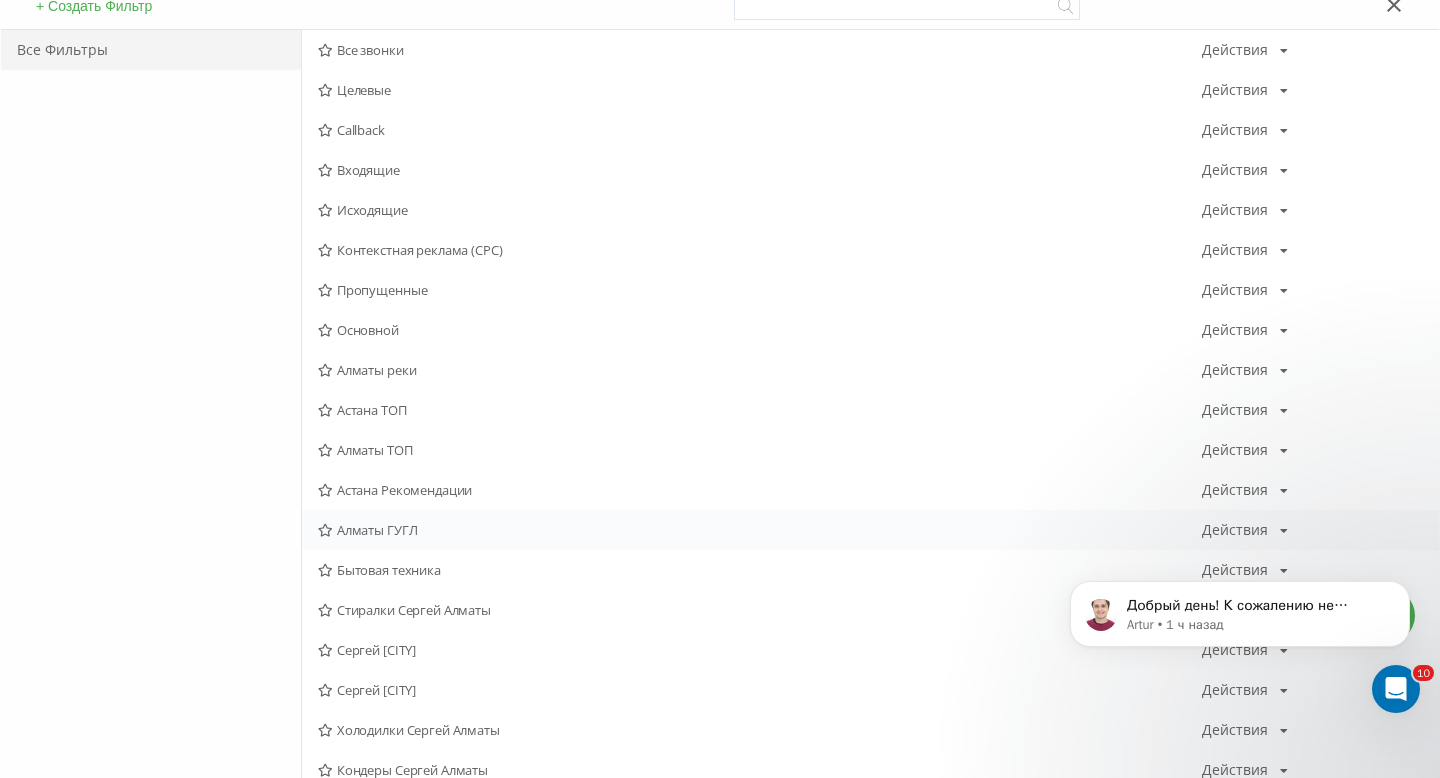 scroll, scrollTop: 198, scrollLeft: 0, axis: vertical 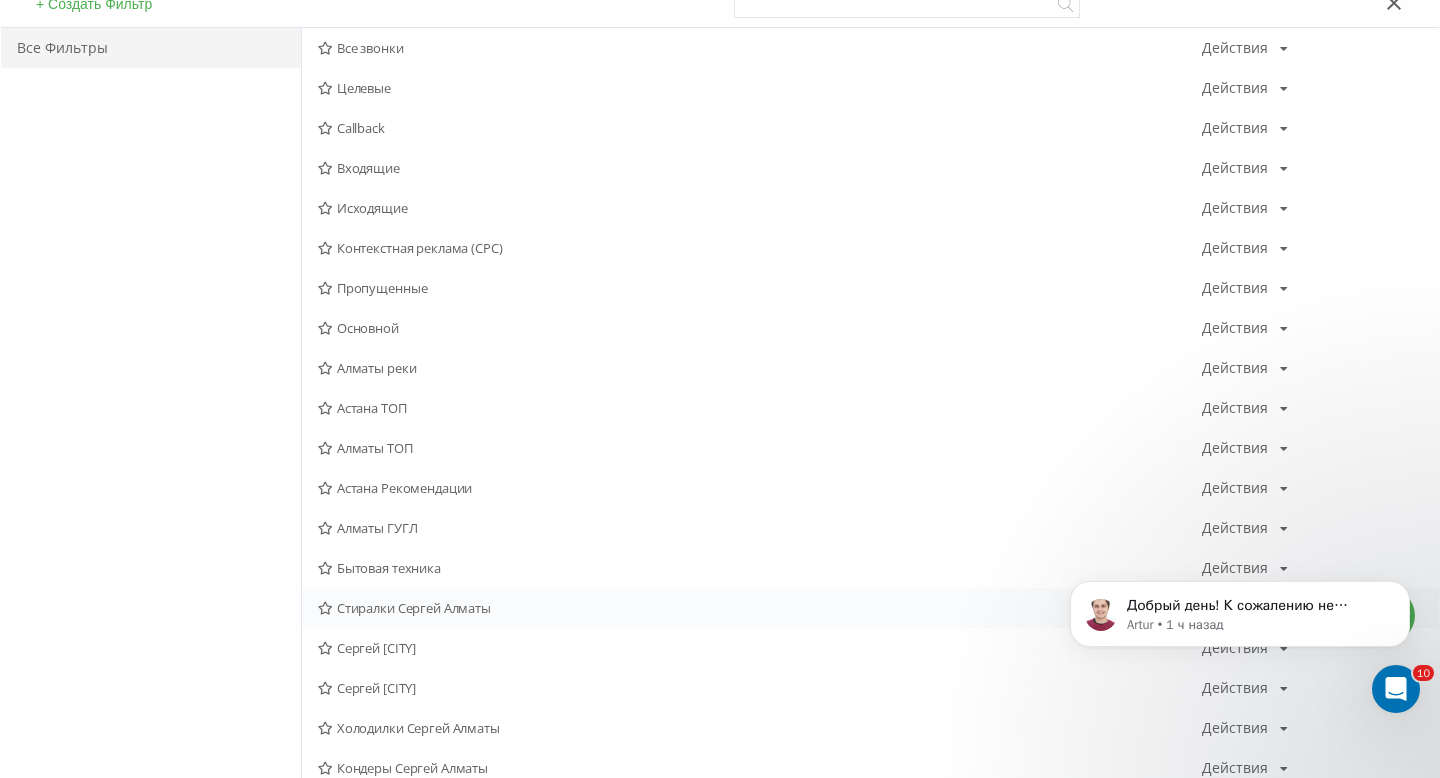 click on "Стиралки Сергей Алматы" at bounding box center (760, 608) 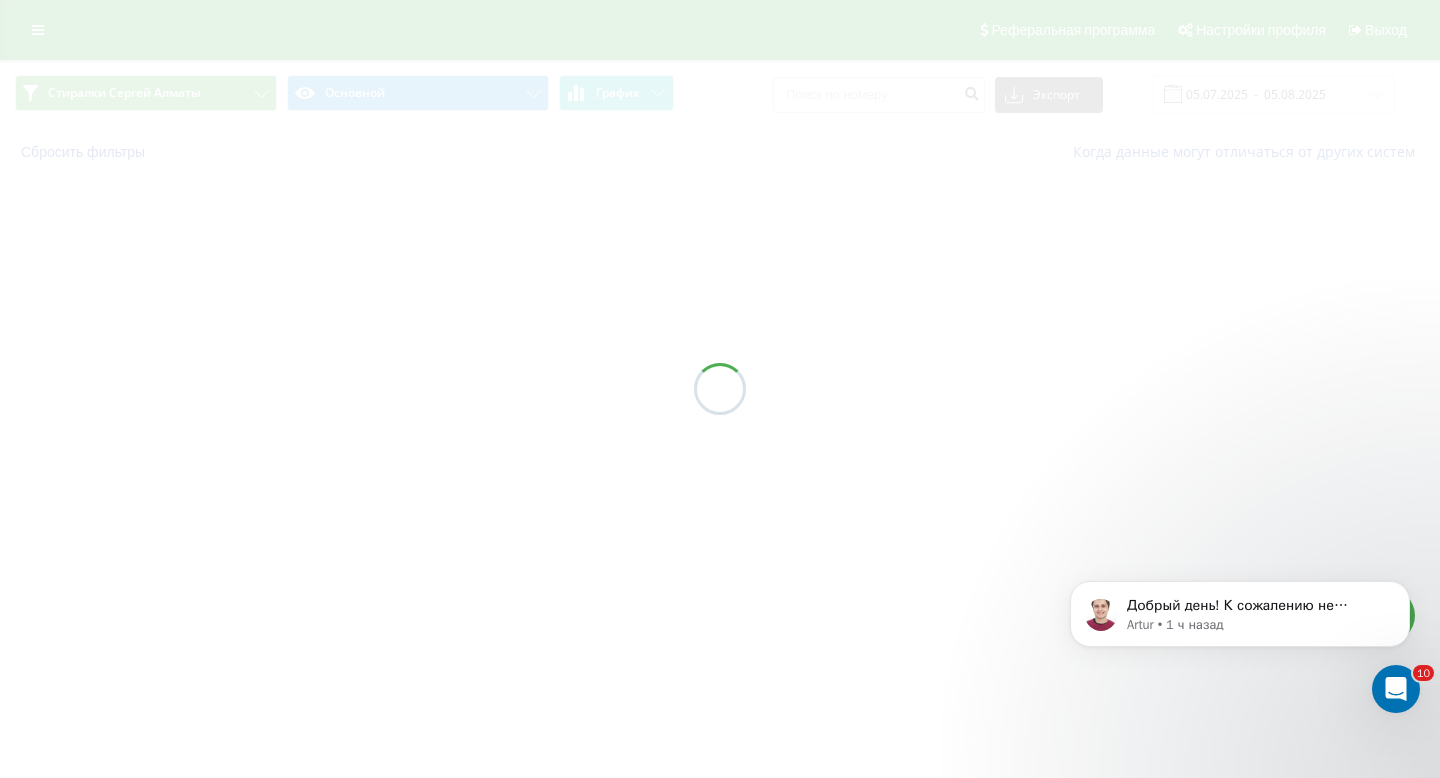 scroll, scrollTop: 0, scrollLeft: 0, axis: both 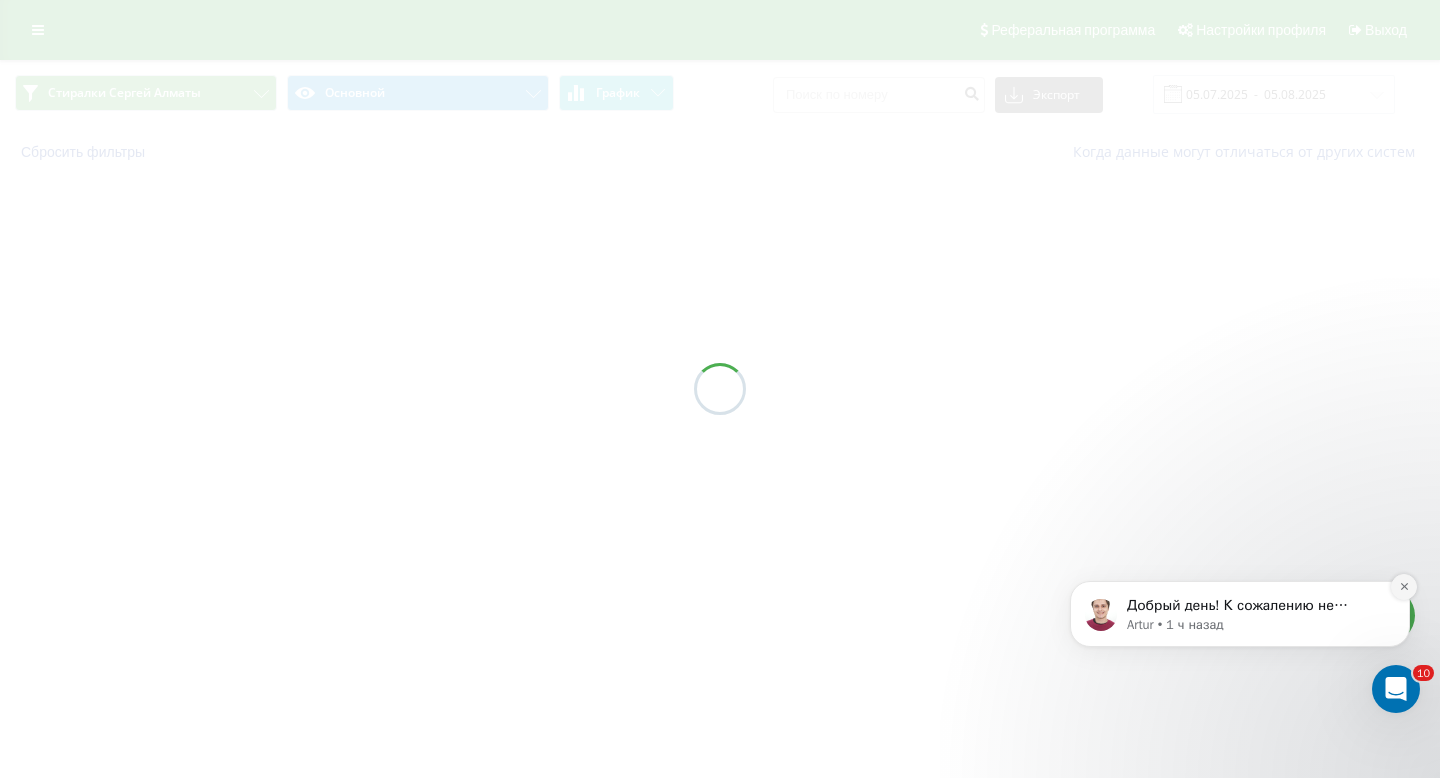 click 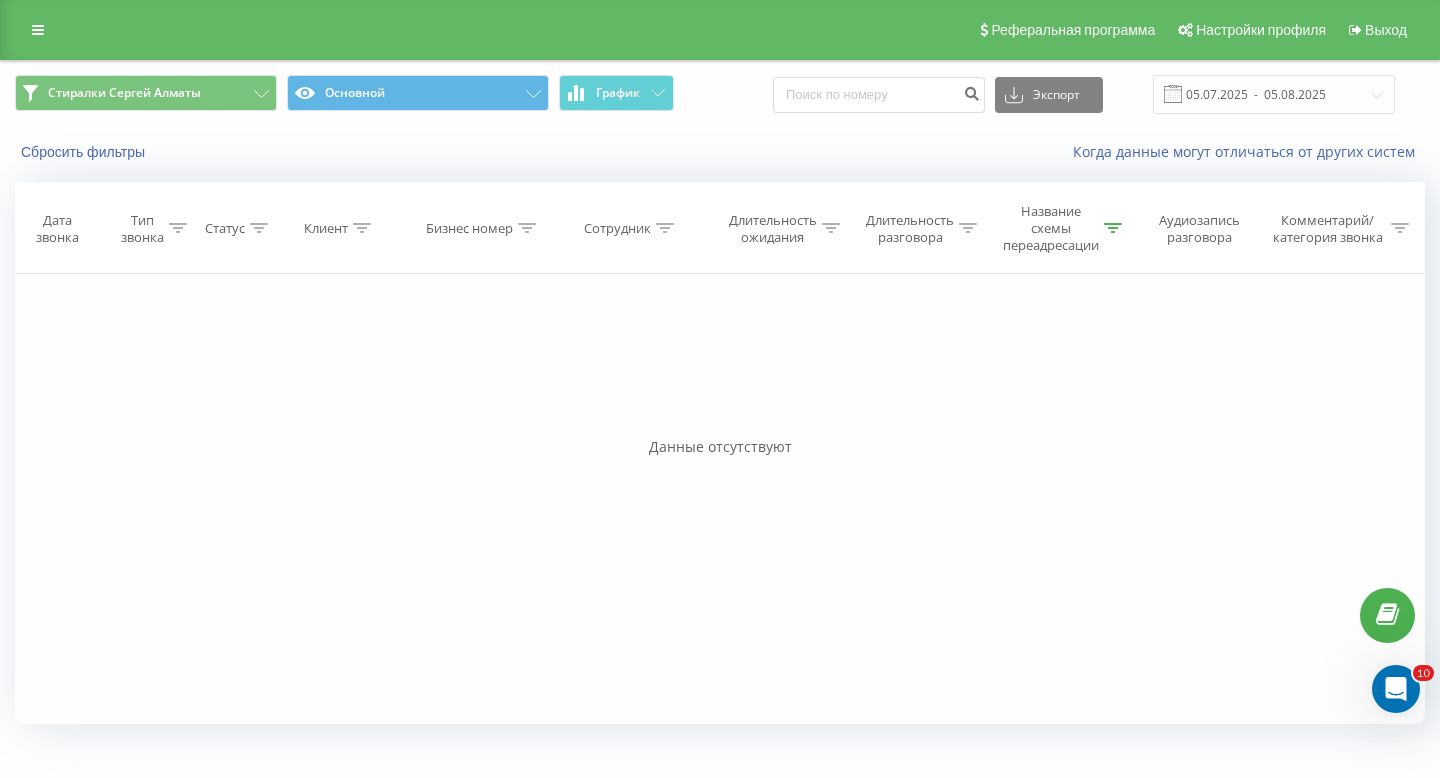 click at bounding box center [1113, 228] 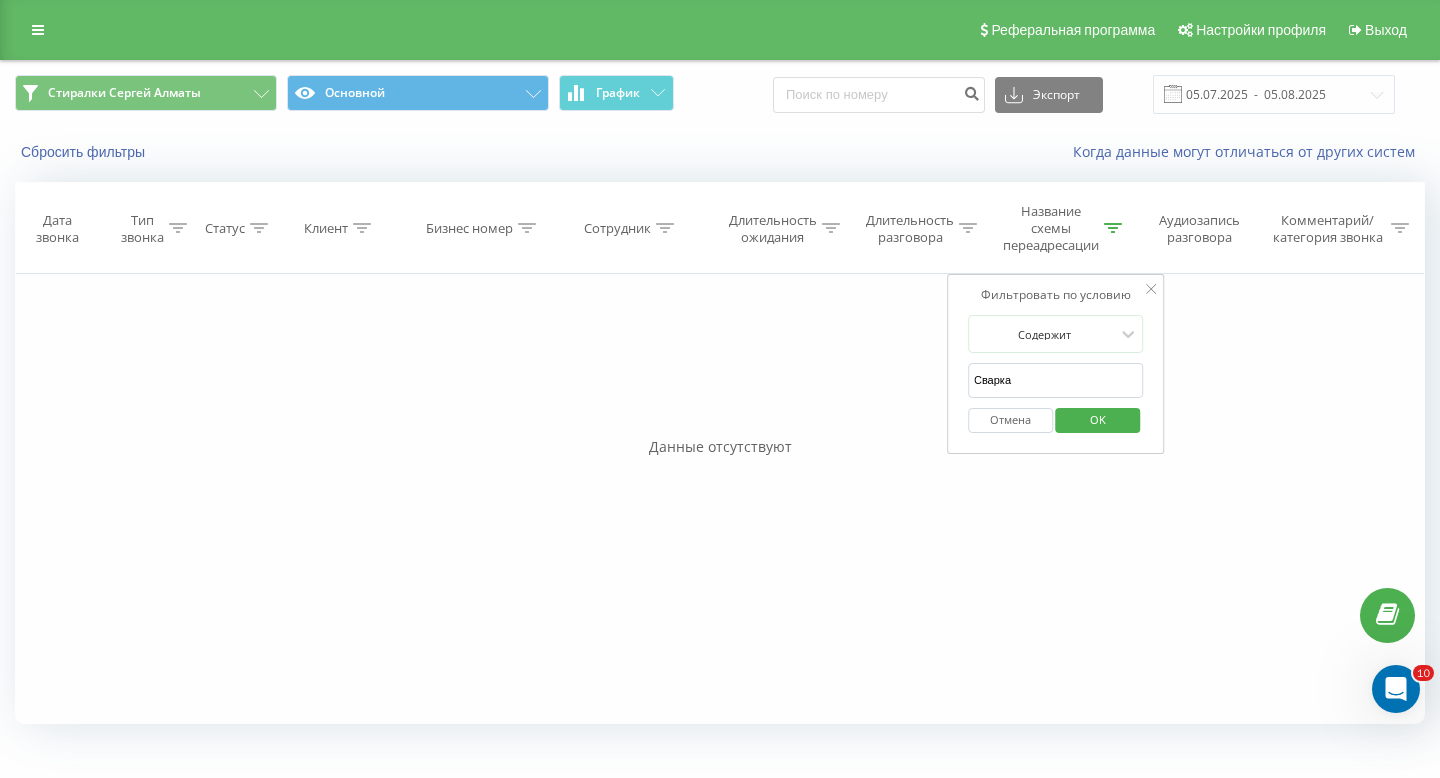 click on "Отмена" at bounding box center [1010, 420] 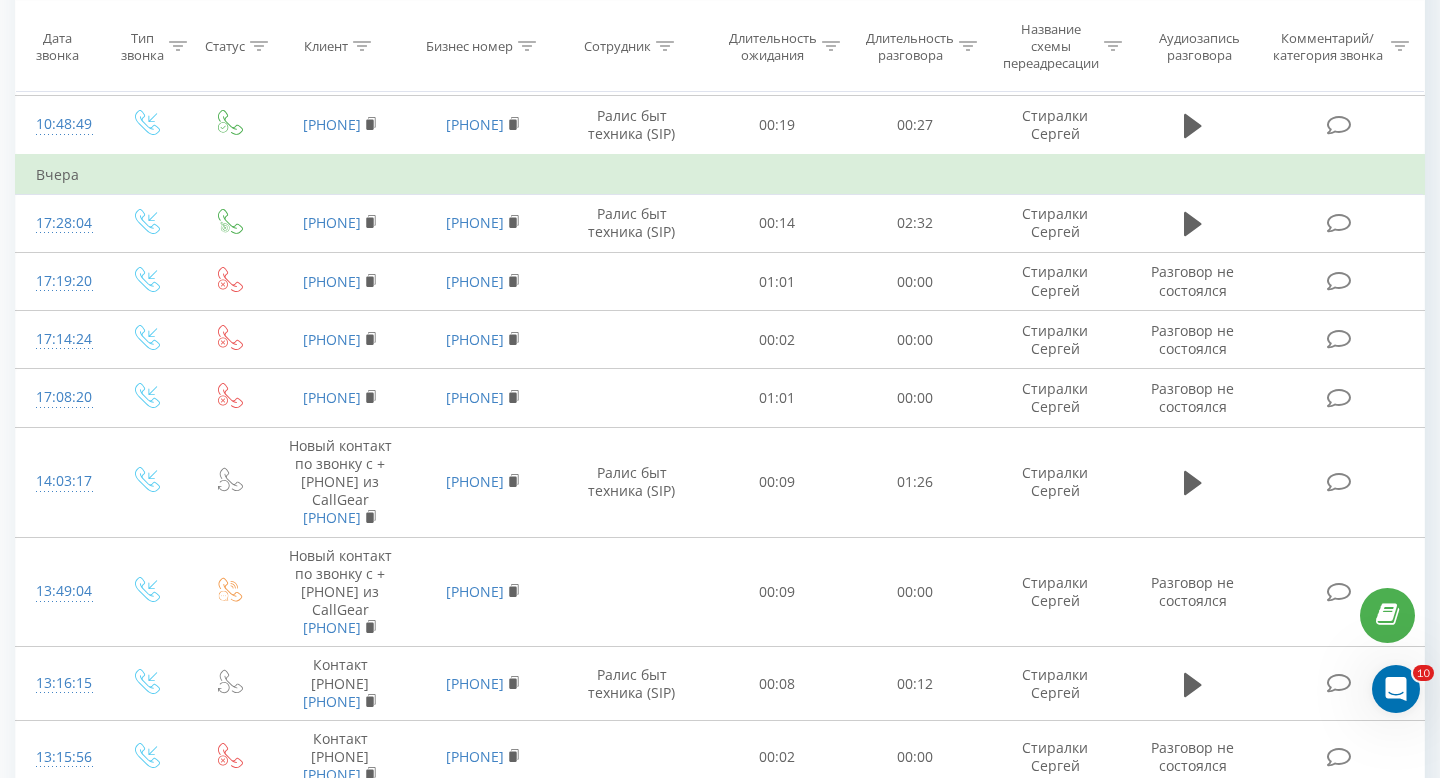 scroll, scrollTop: 0, scrollLeft: 0, axis: both 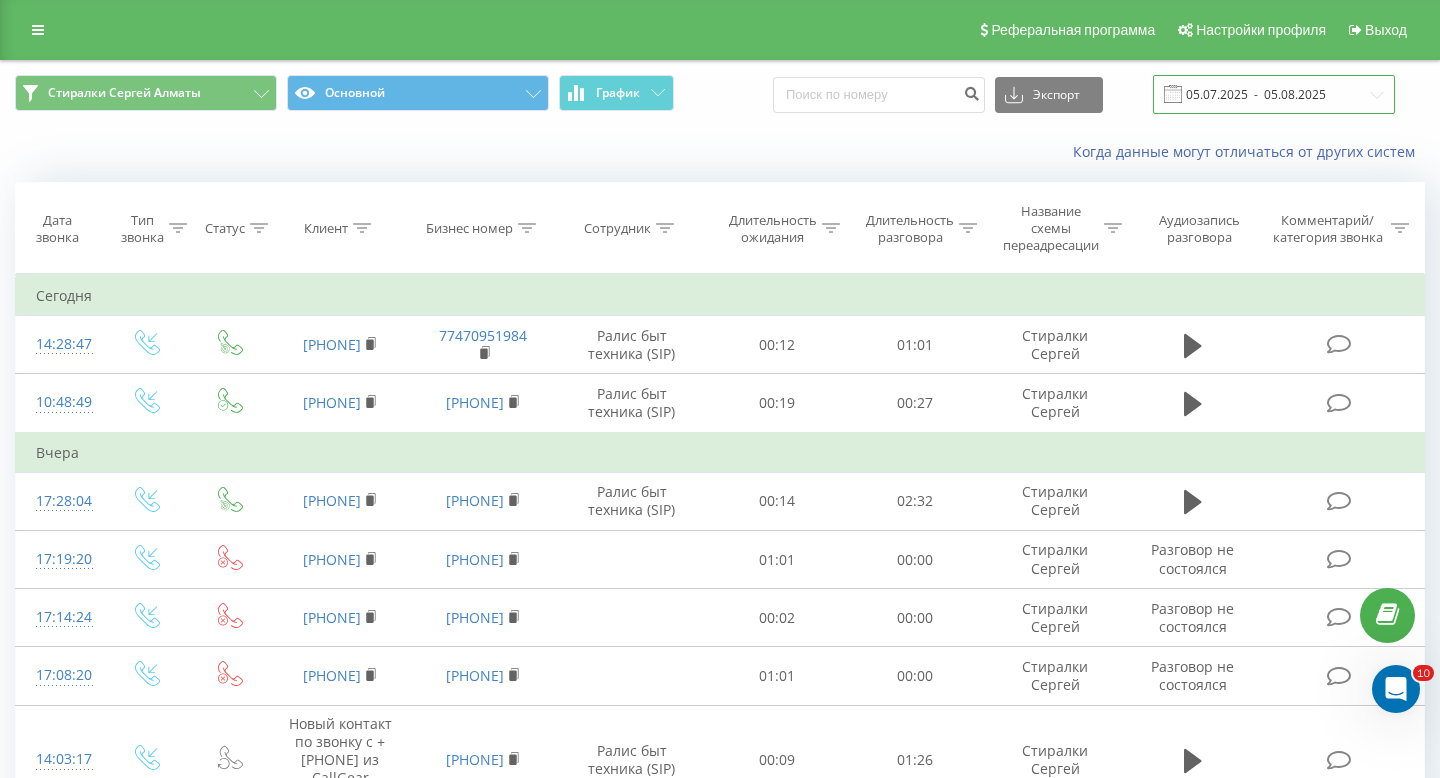 click on "05.07.2025  -  05.08.2025" at bounding box center (1274, 94) 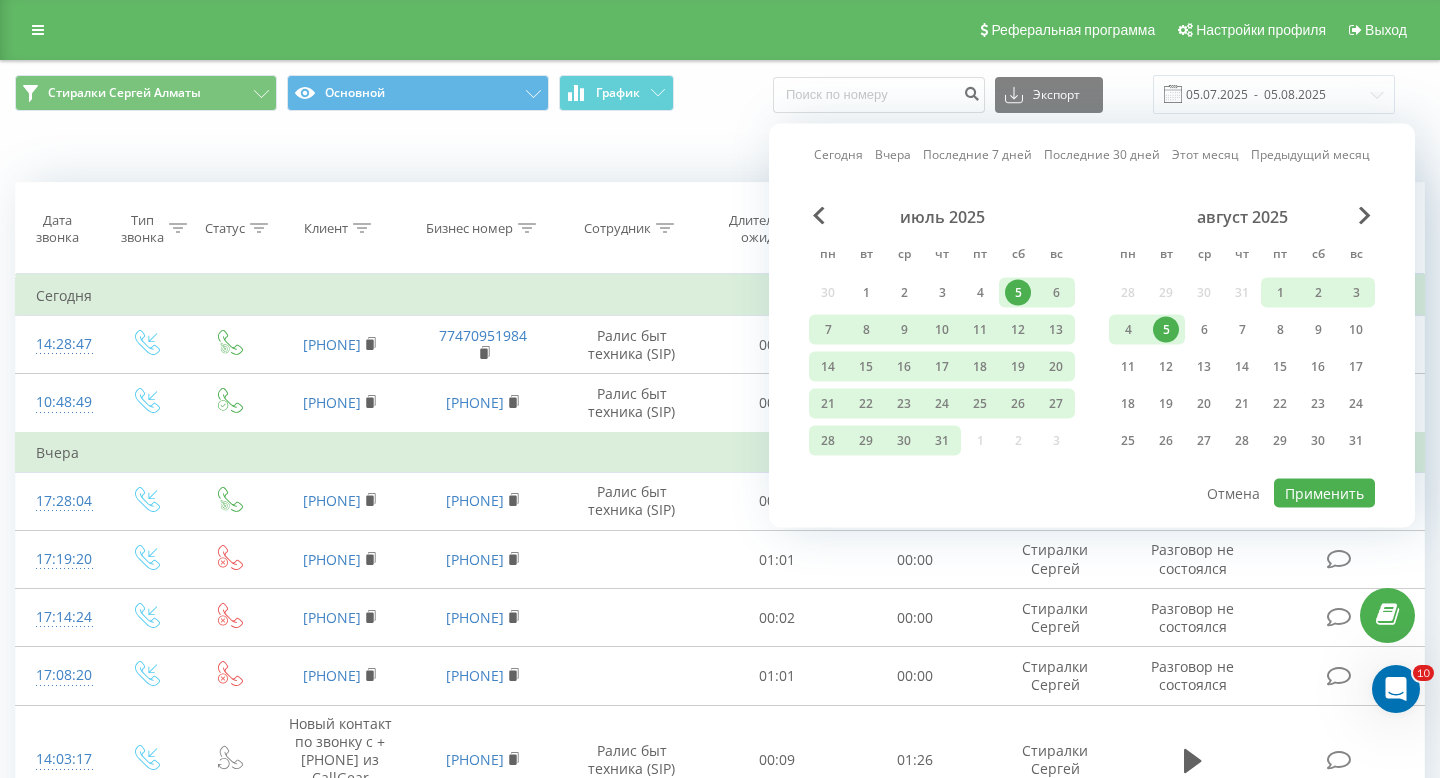 click on "Вчера" at bounding box center [893, 154] 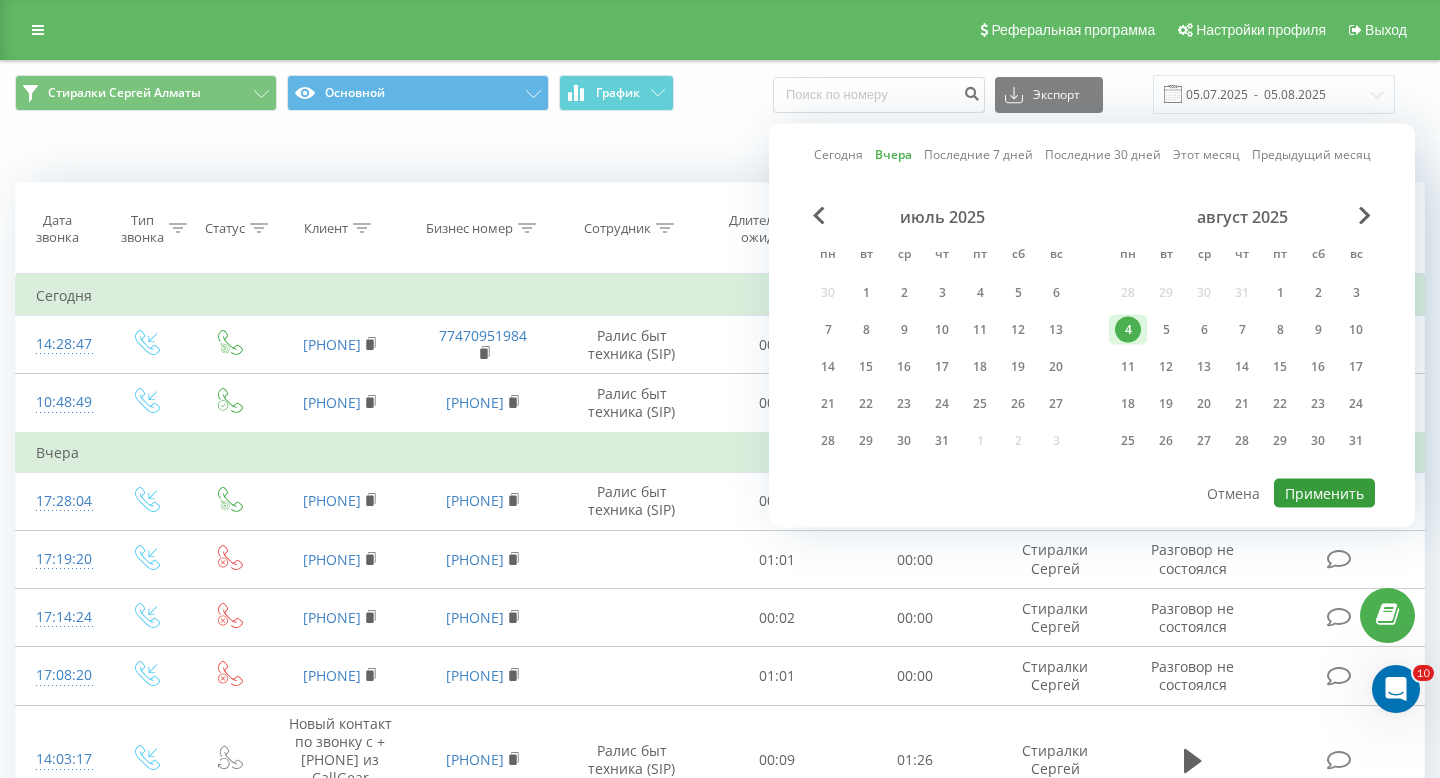 click on "Применить" at bounding box center (1324, 493) 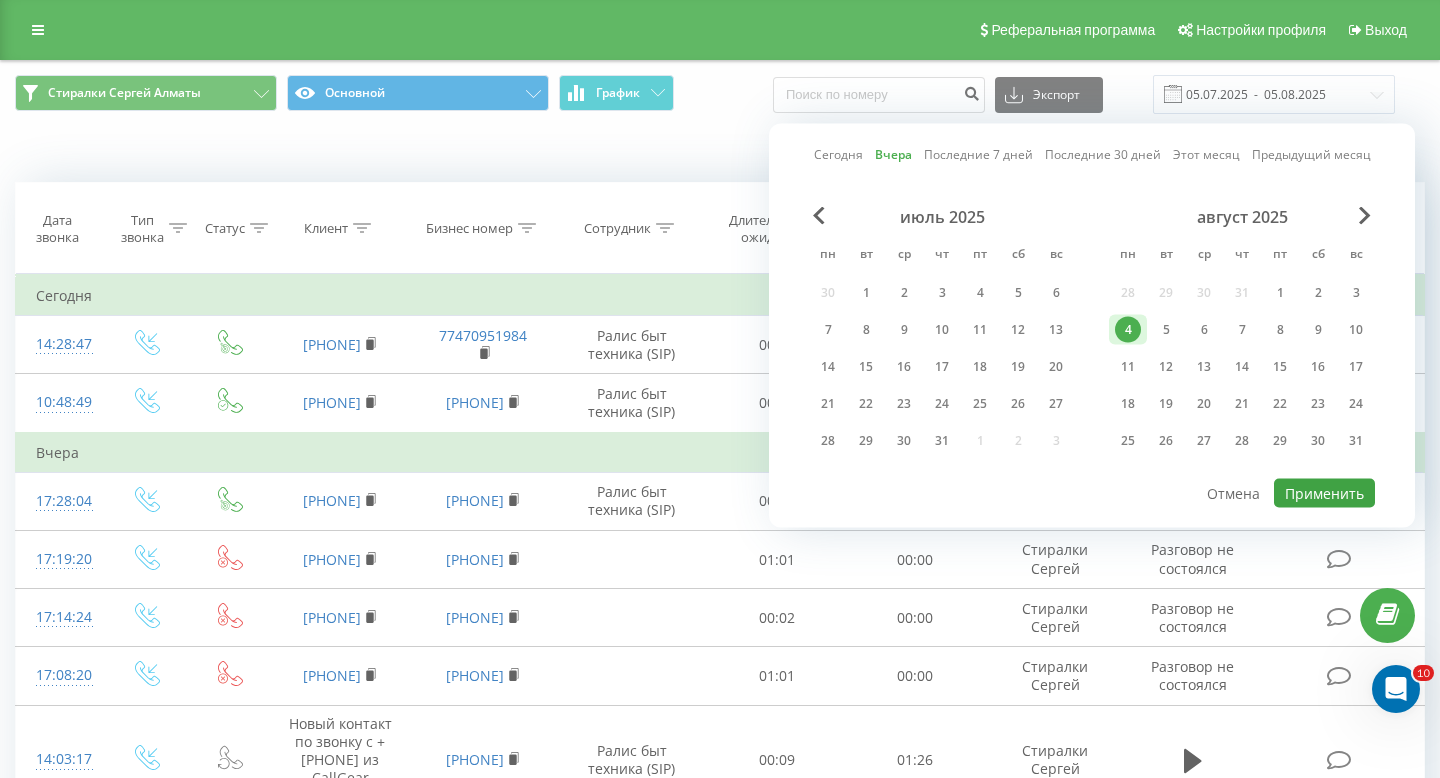 type on "04.08.2025  -  04.08.2025" 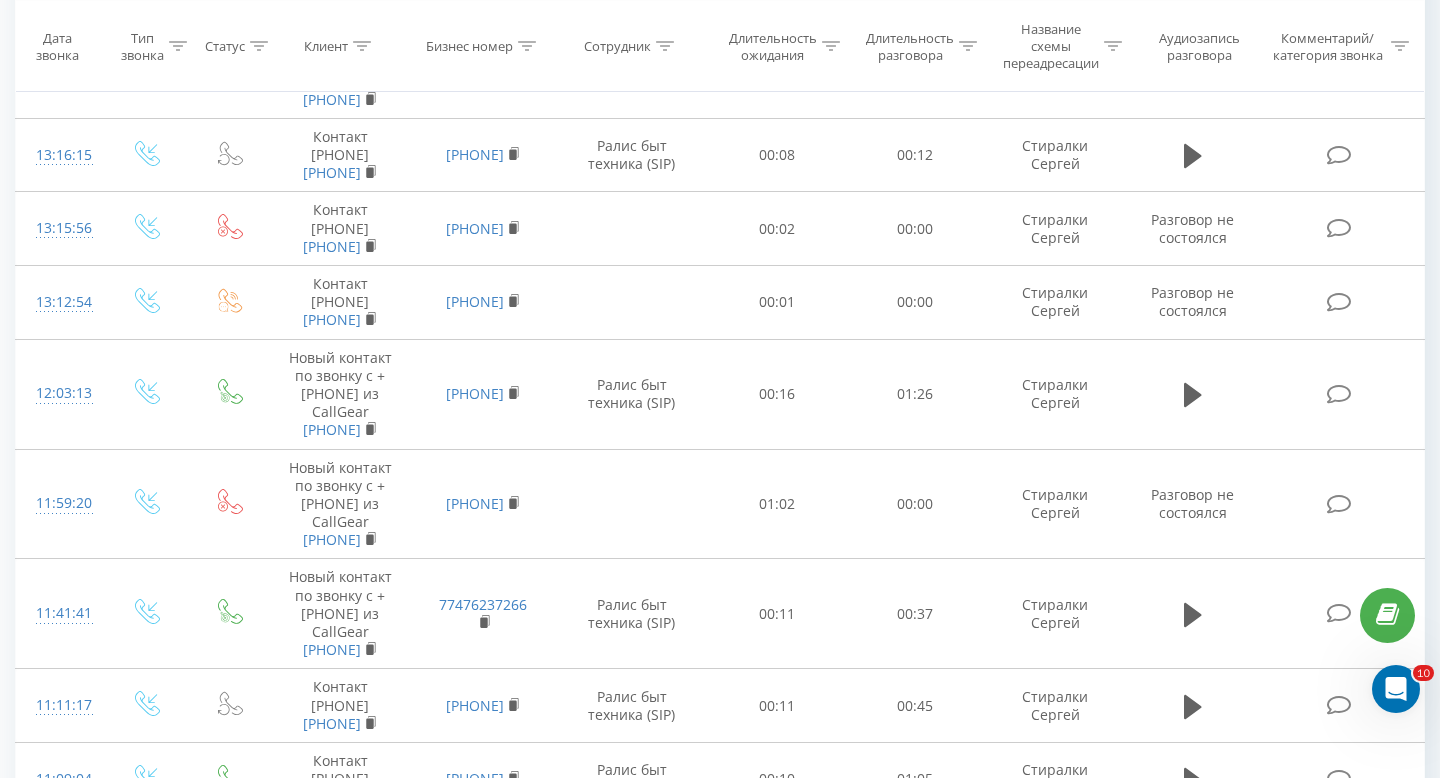 scroll, scrollTop: 0, scrollLeft: 0, axis: both 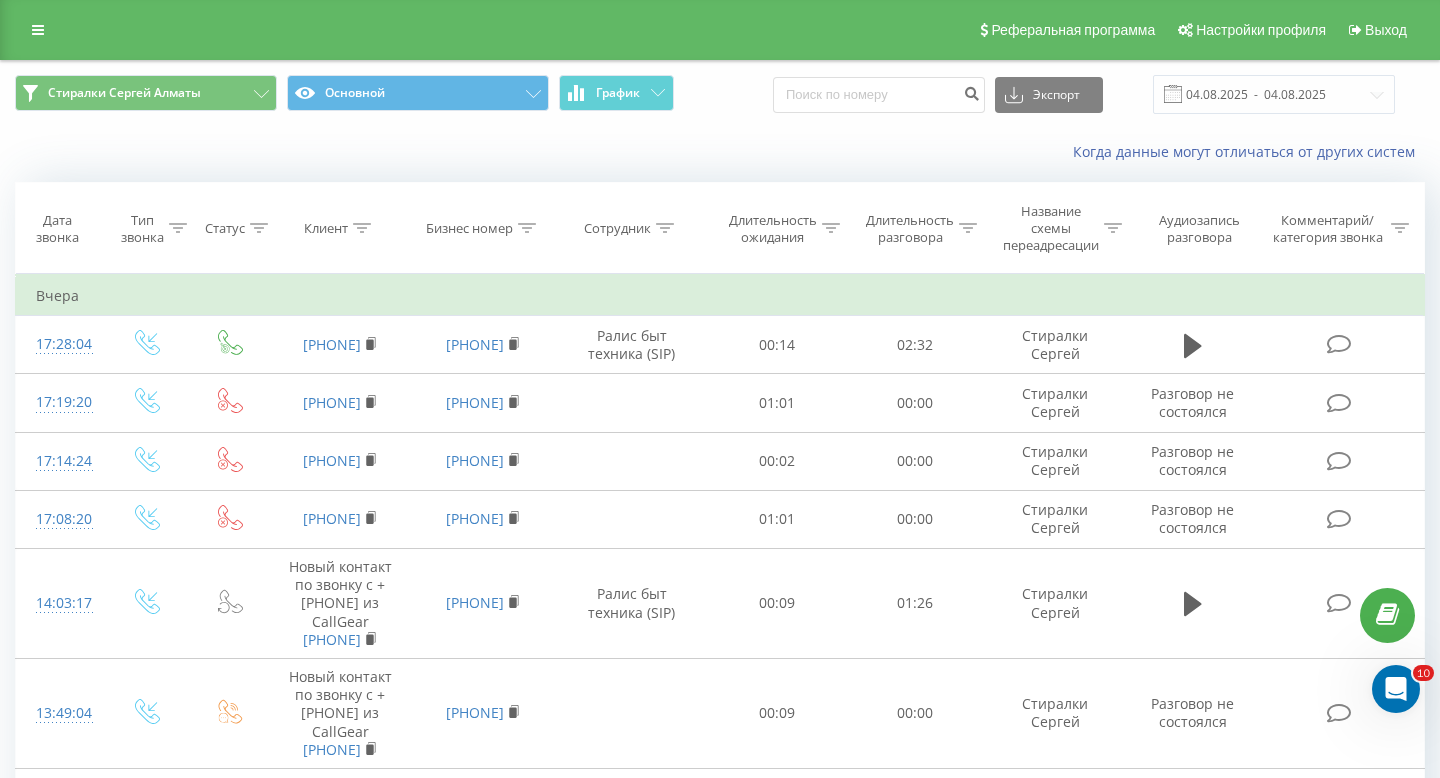 click on "Стиралки Сергей Алматы Основной График Экспорт .csv .xls .xlsx [DATE]  -  [DATE]" at bounding box center (720, 94) 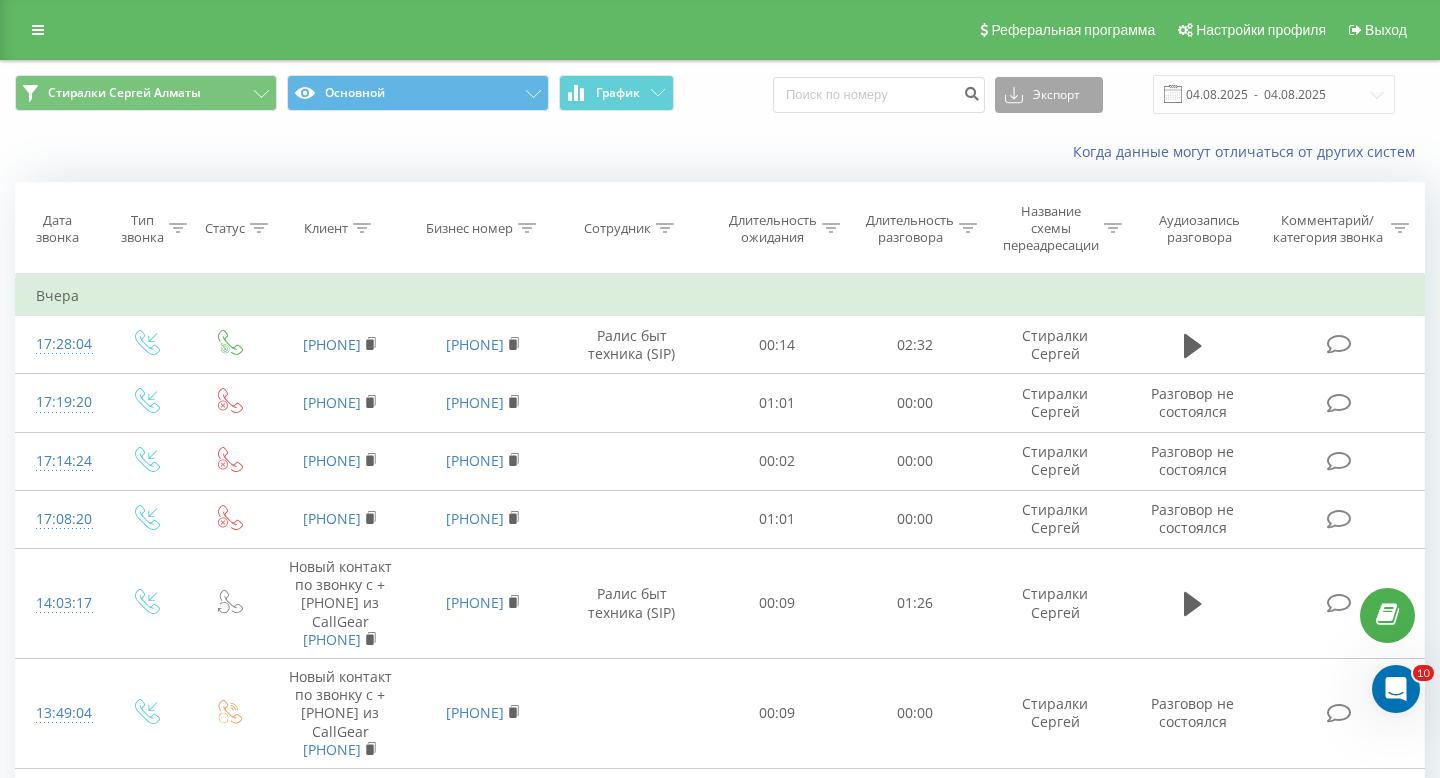 click on "Экспорт" at bounding box center (1049, 95) 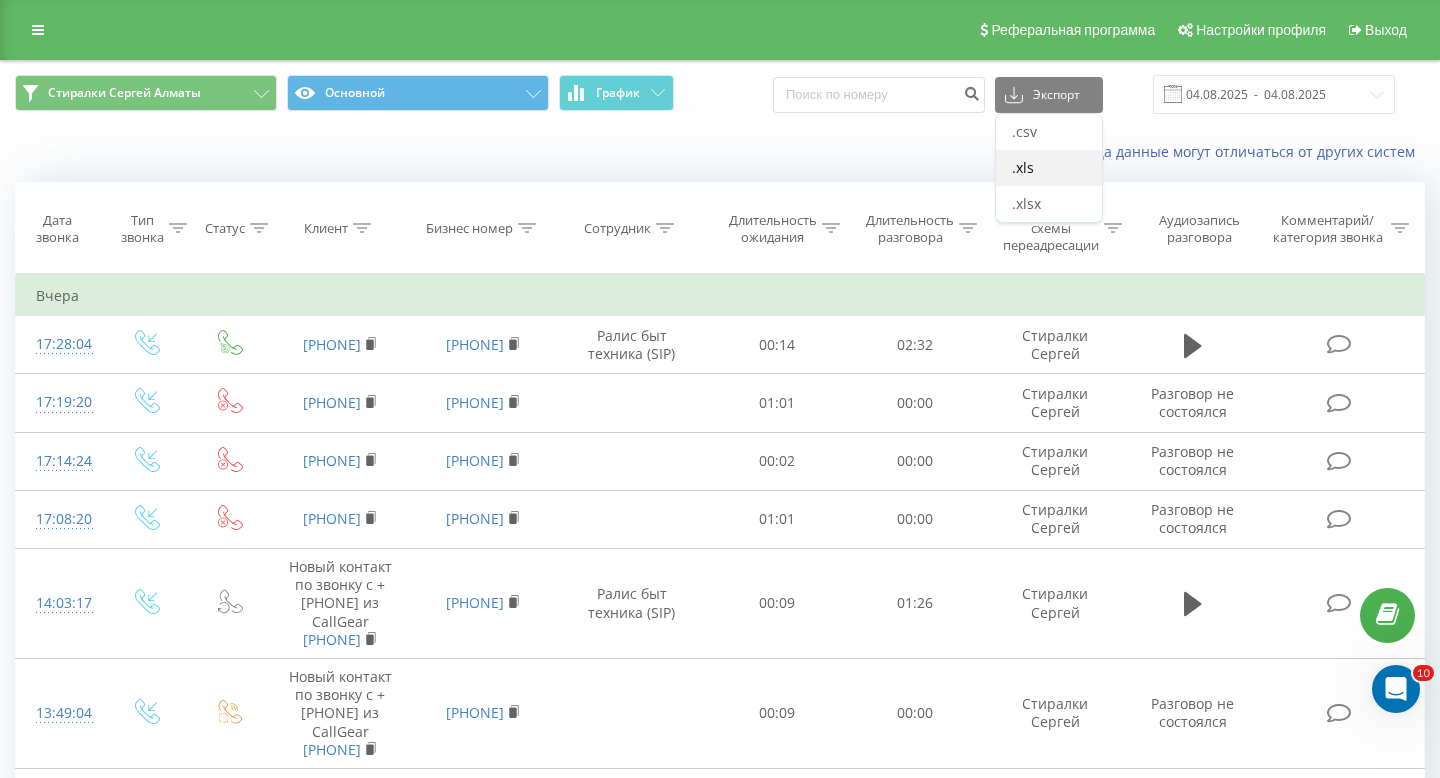 click on ".xls" at bounding box center (1049, 168) 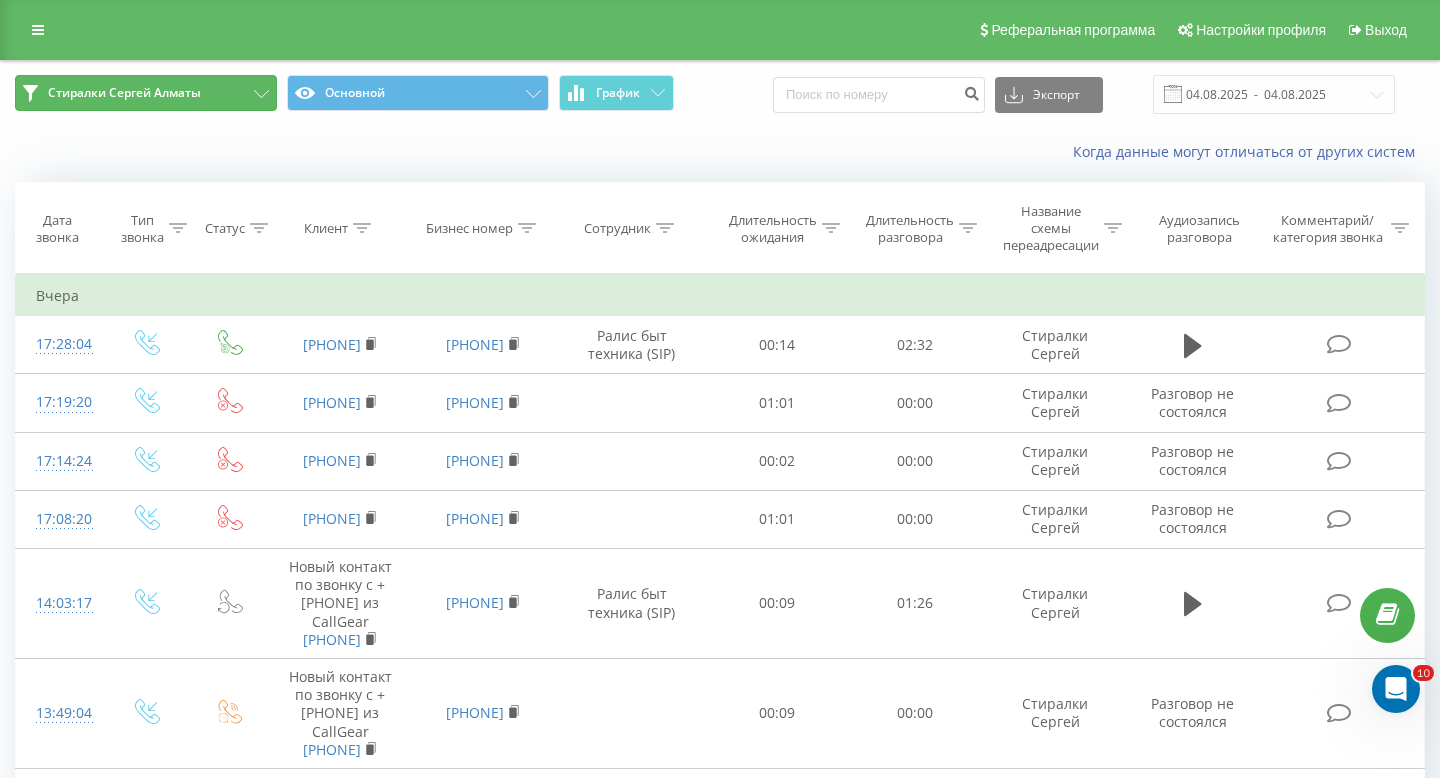 click on "Стиралки Сергей Алматы" at bounding box center [146, 93] 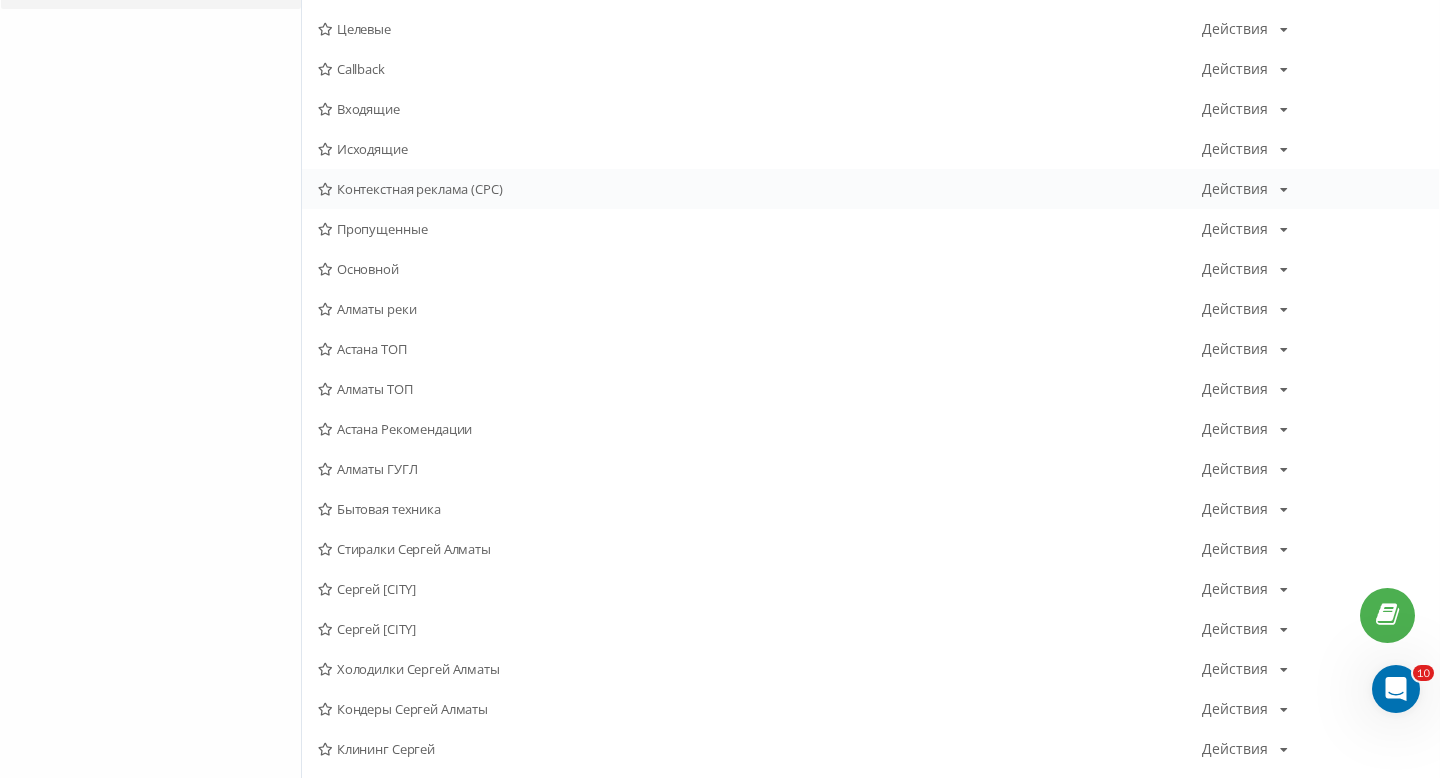 scroll, scrollTop: 271, scrollLeft: 0, axis: vertical 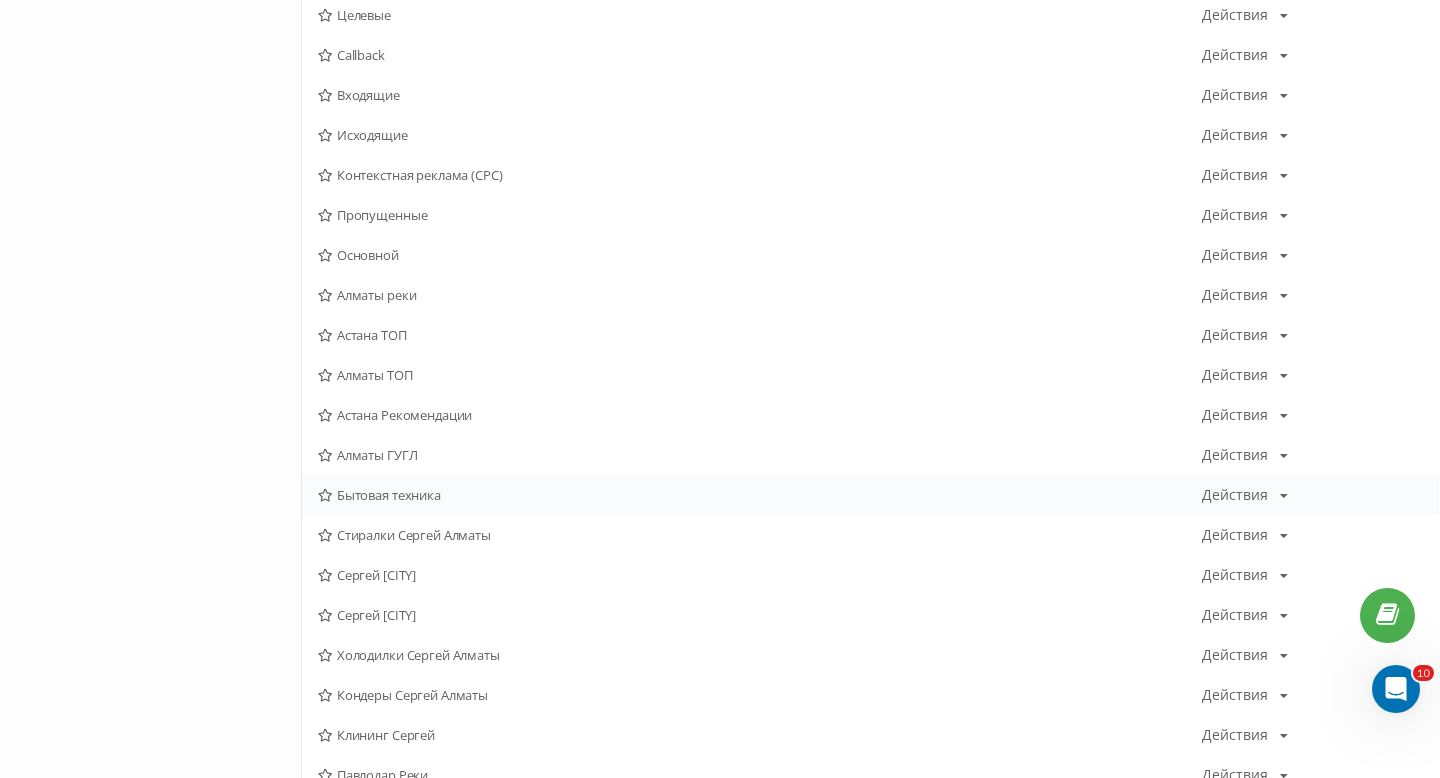 click on "Бытовая техника" at bounding box center (760, 495) 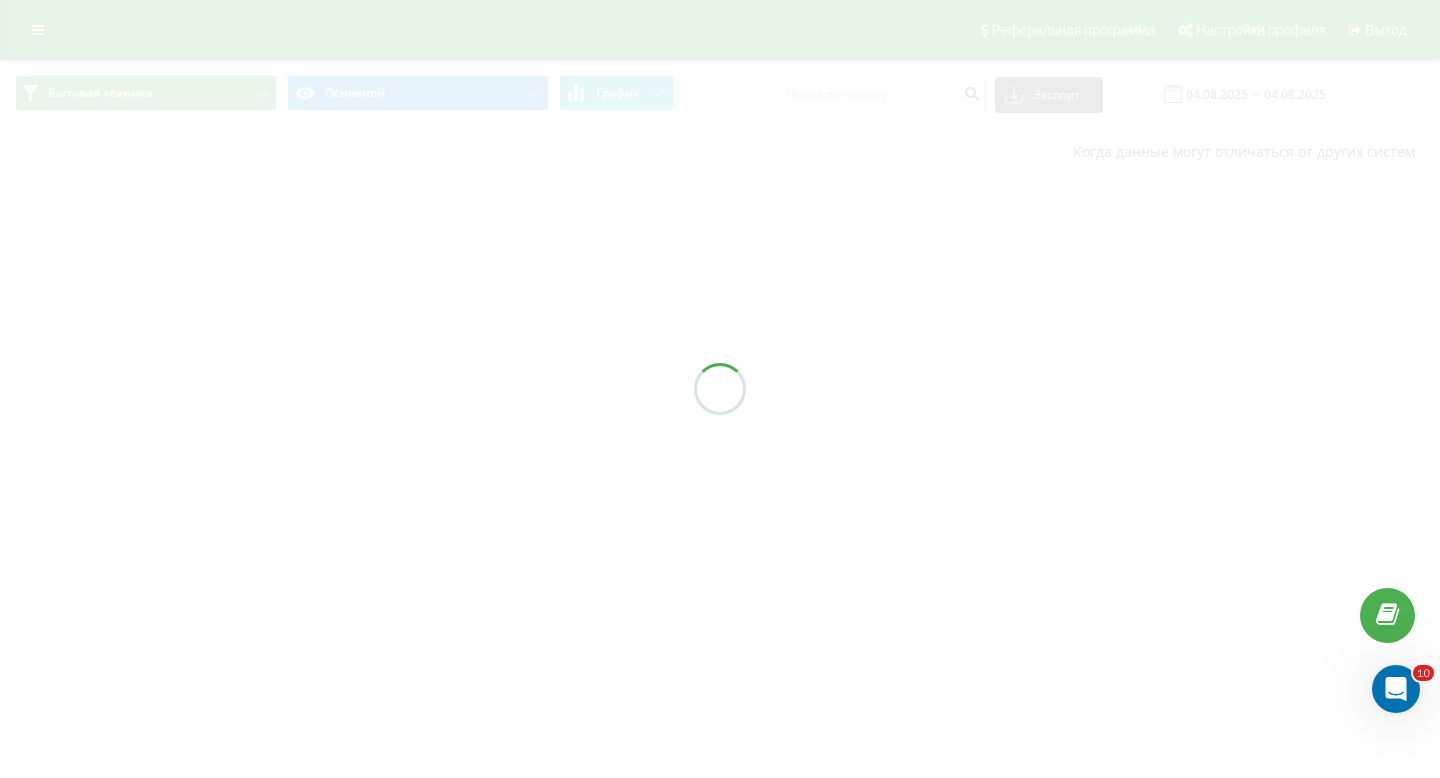 scroll, scrollTop: 0, scrollLeft: 0, axis: both 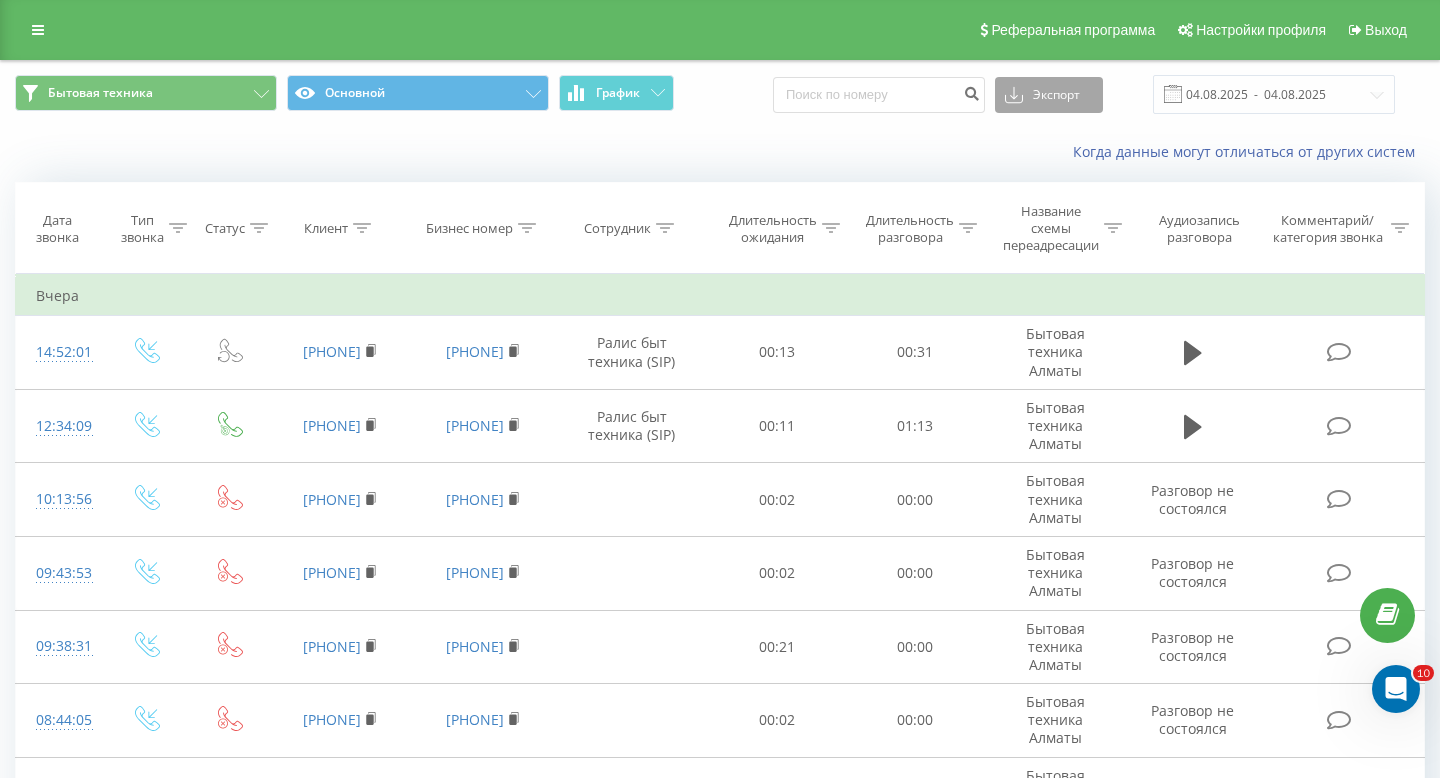 click on "Экспорт" at bounding box center (1049, 95) 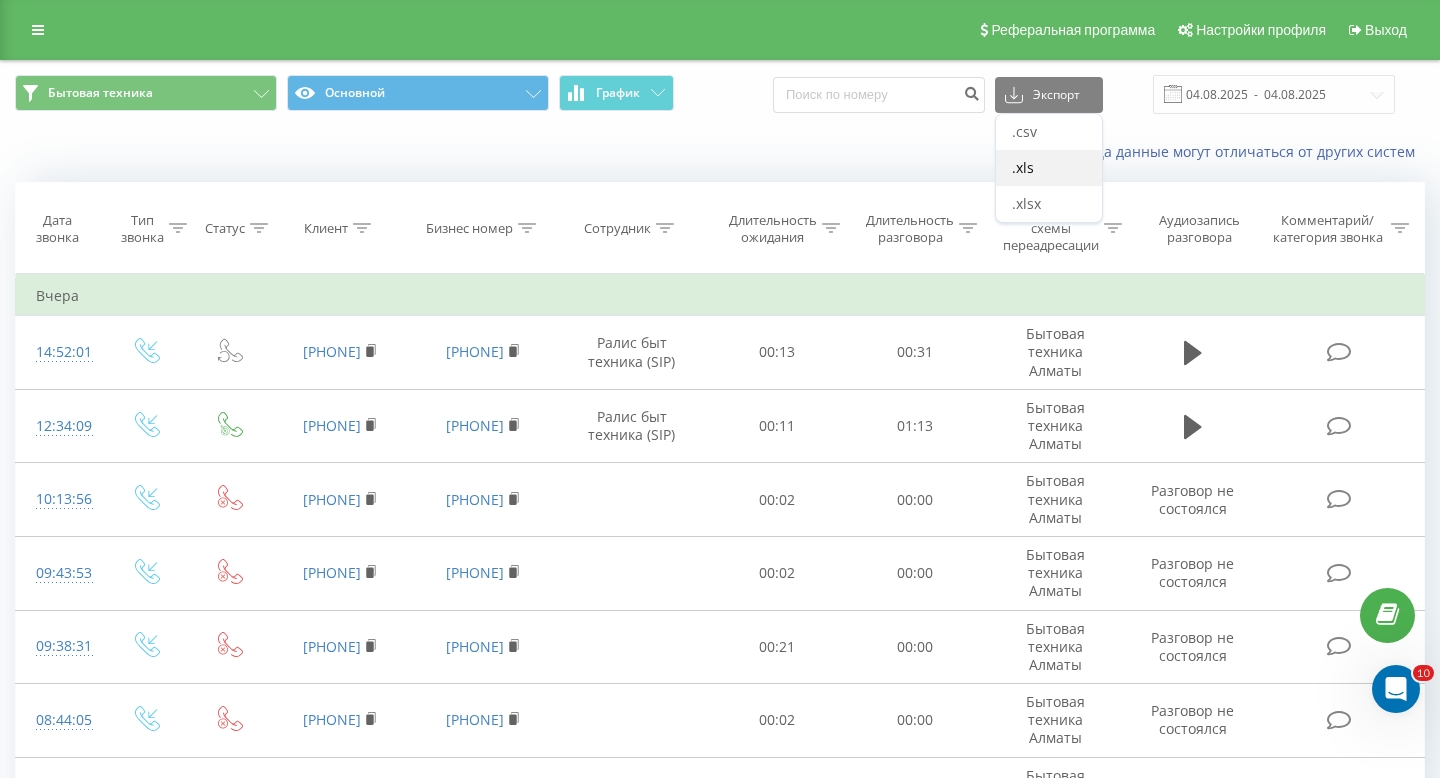 click on ".xls" at bounding box center (1049, 168) 